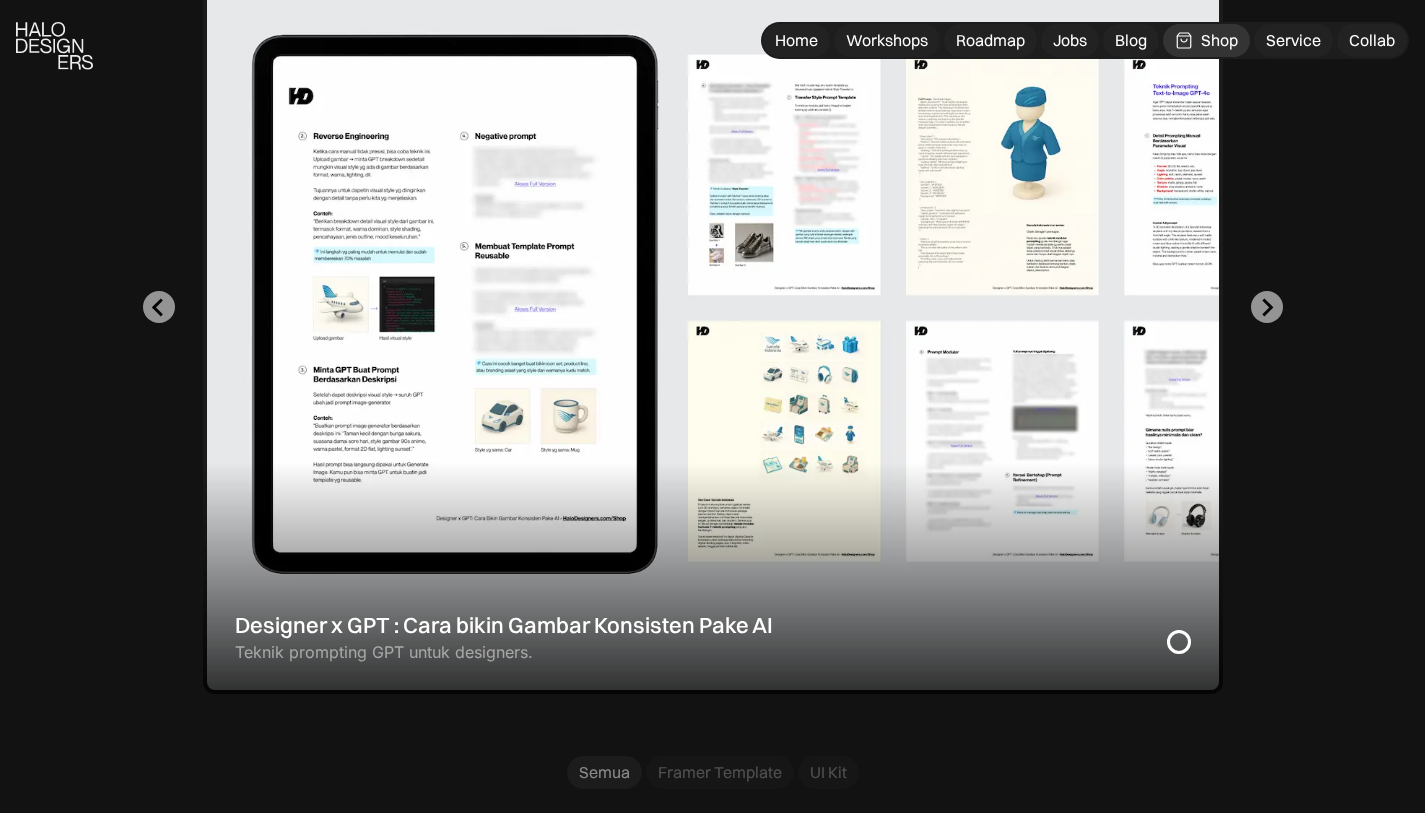 scroll, scrollTop: 788, scrollLeft: 0, axis: vertical 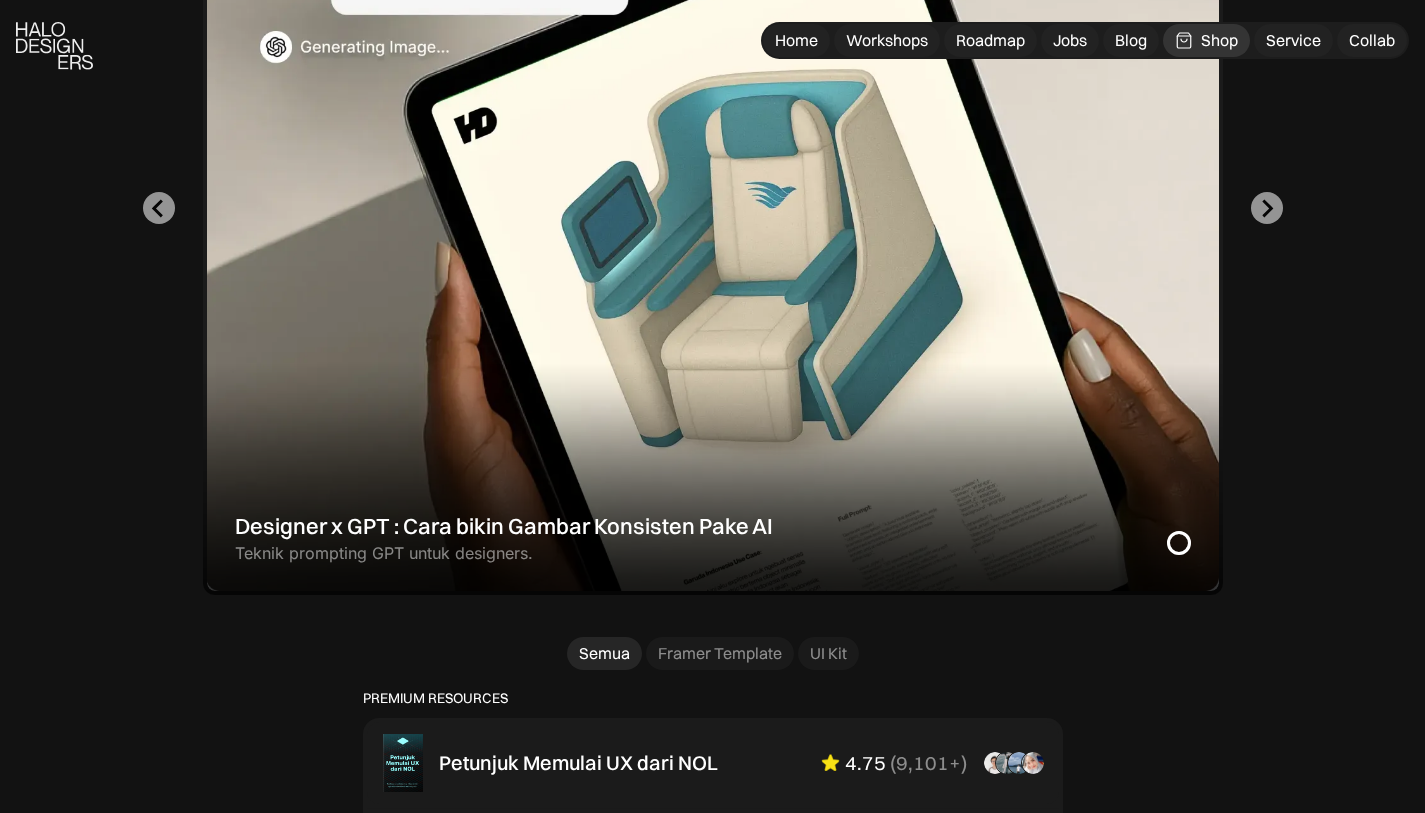 click at bounding box center [54, 46] 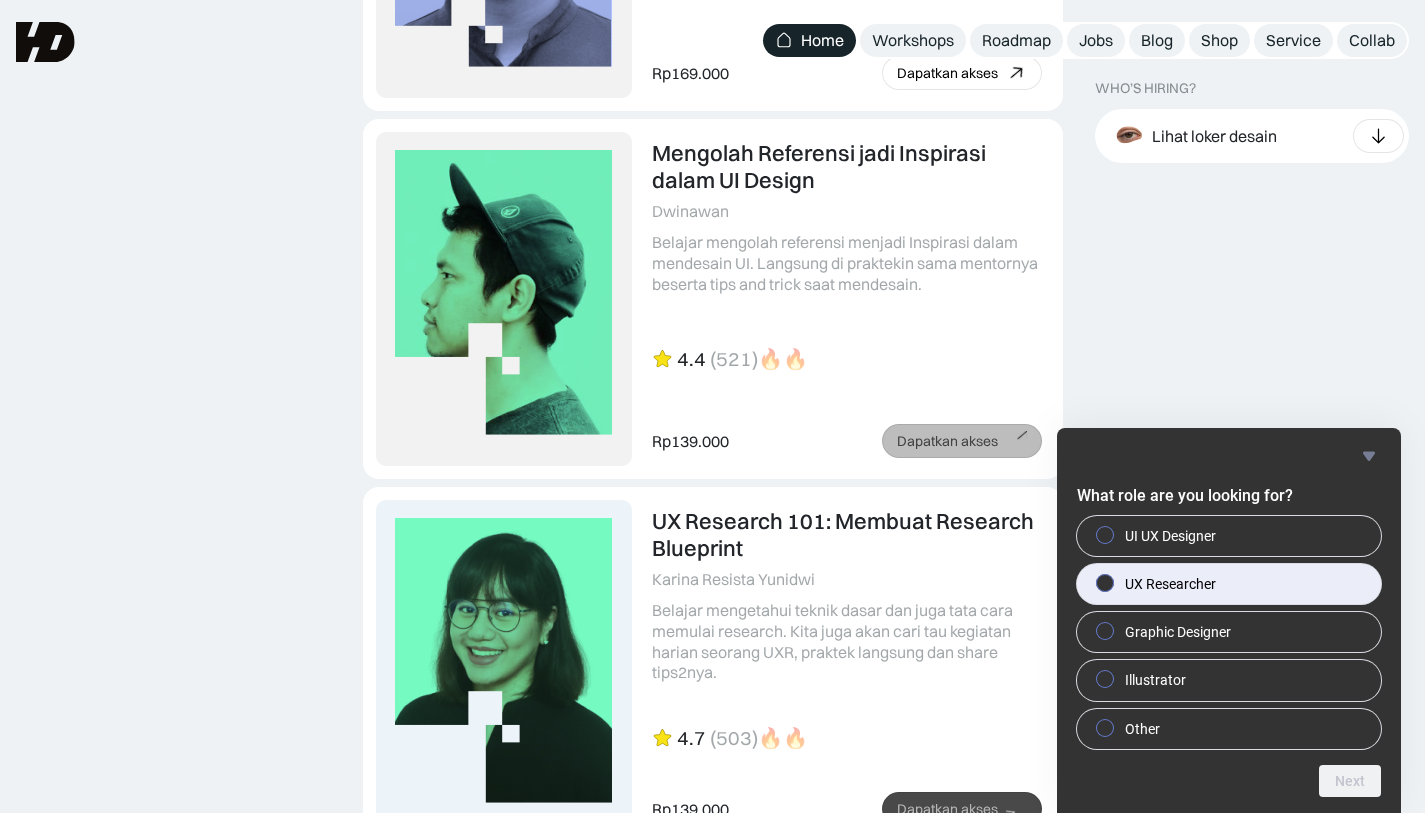 scroll, scrollTop: 4559, scrollLeft: 0, axis: vertical 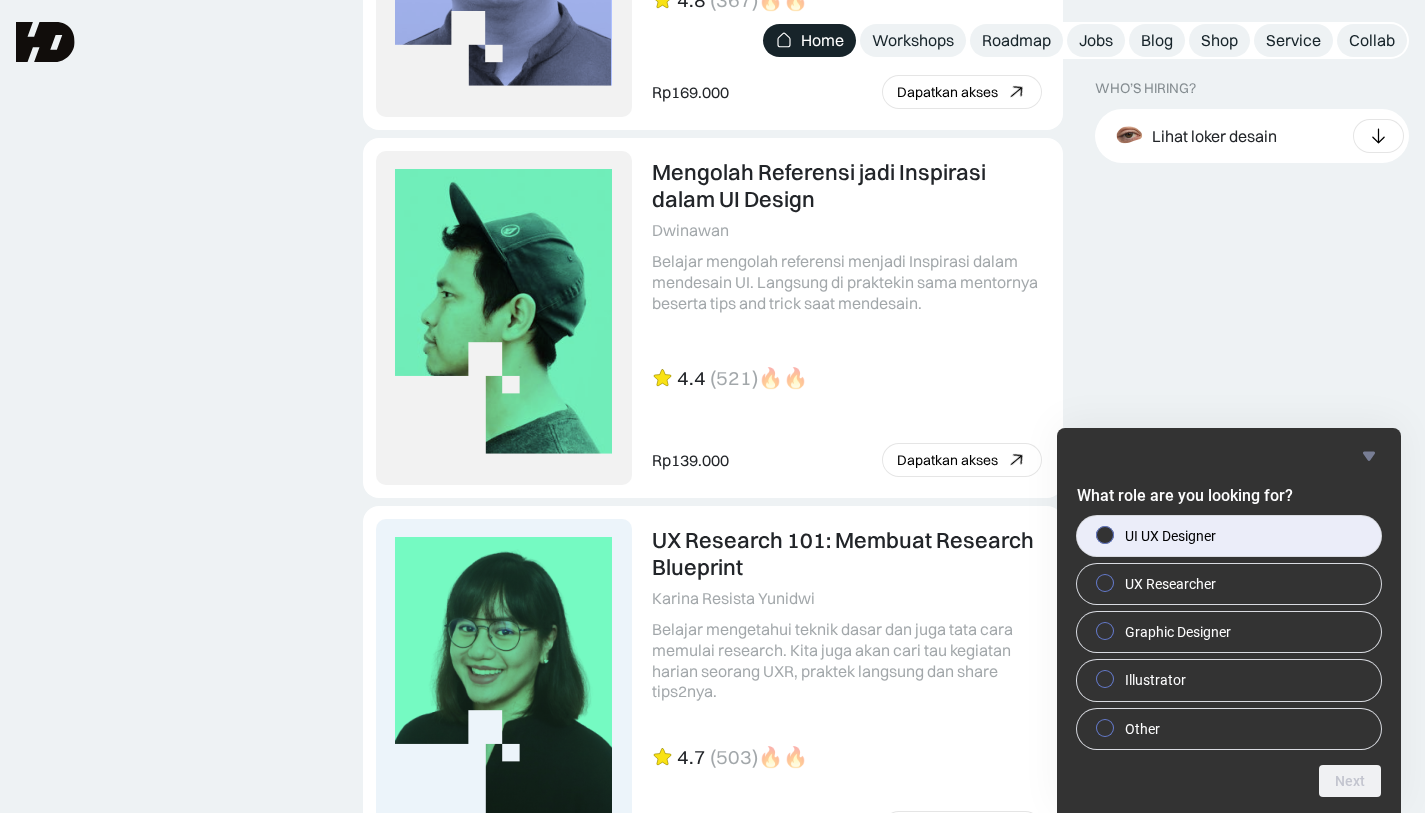 click on "UI UX Designer" at bounding box center [1170, 536] 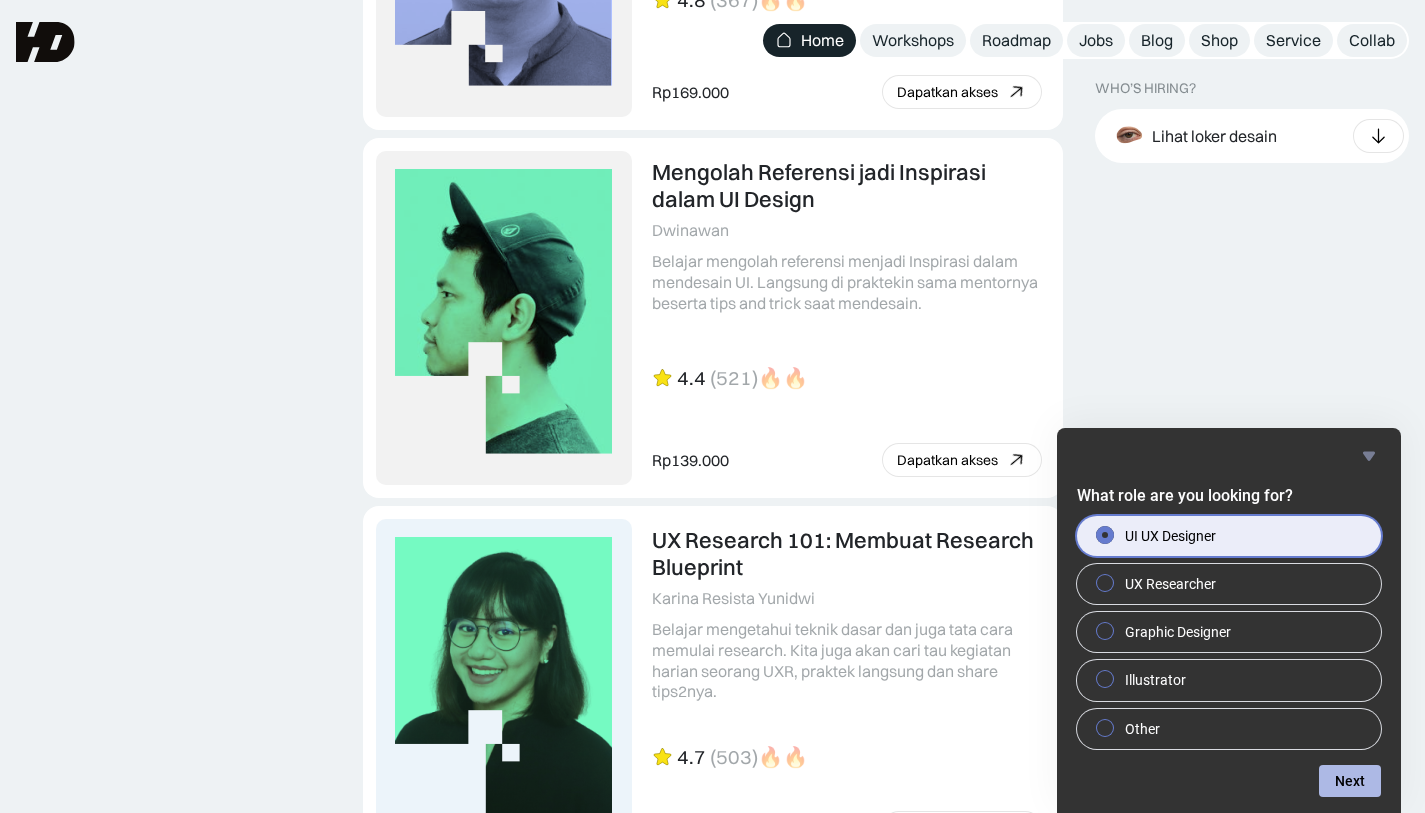 click on "Next" at bounding box center [1350, 781] 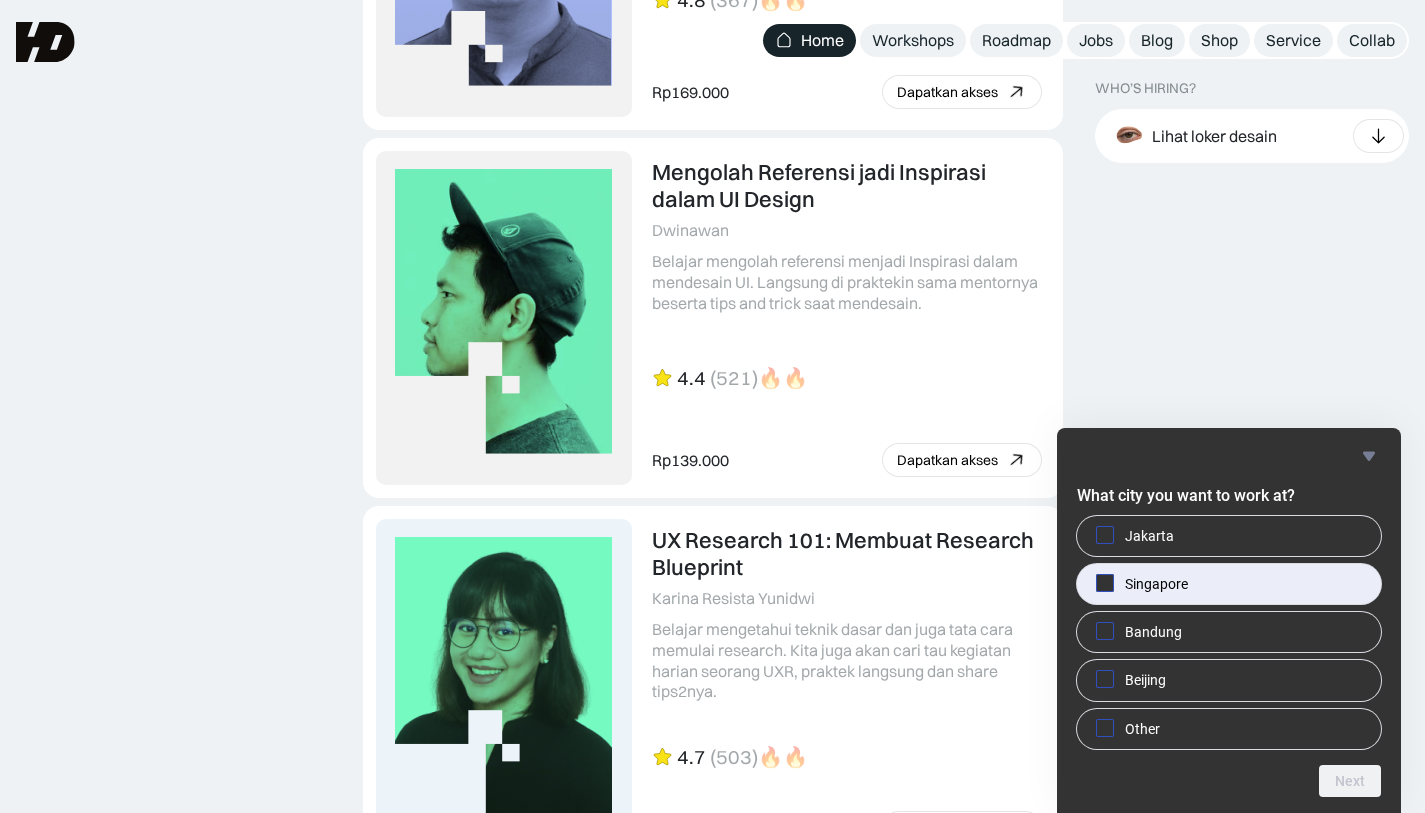 click on "Singapore" at bounding box center [1156, 584] 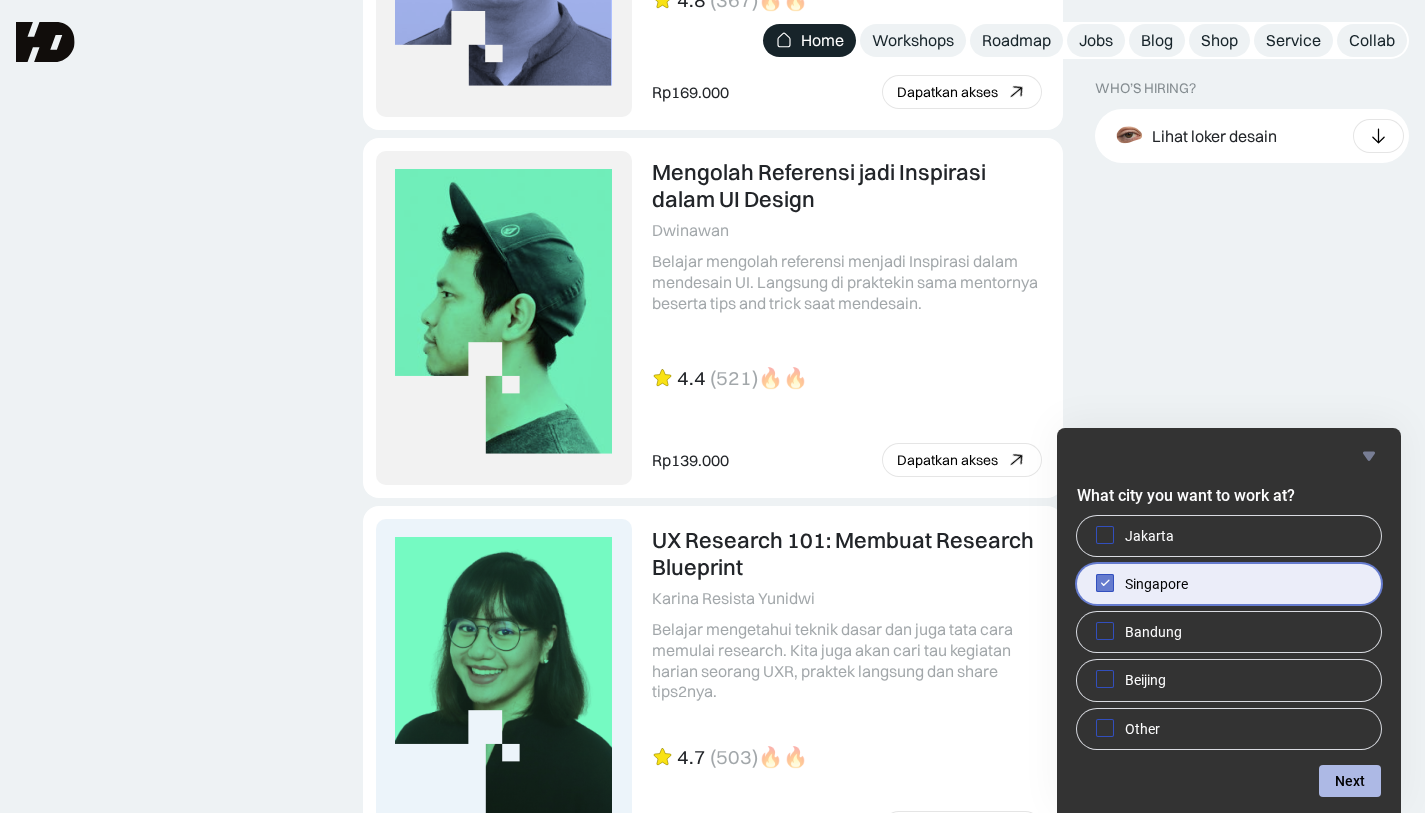 click on "Next" at bounding box center [1350, 781] 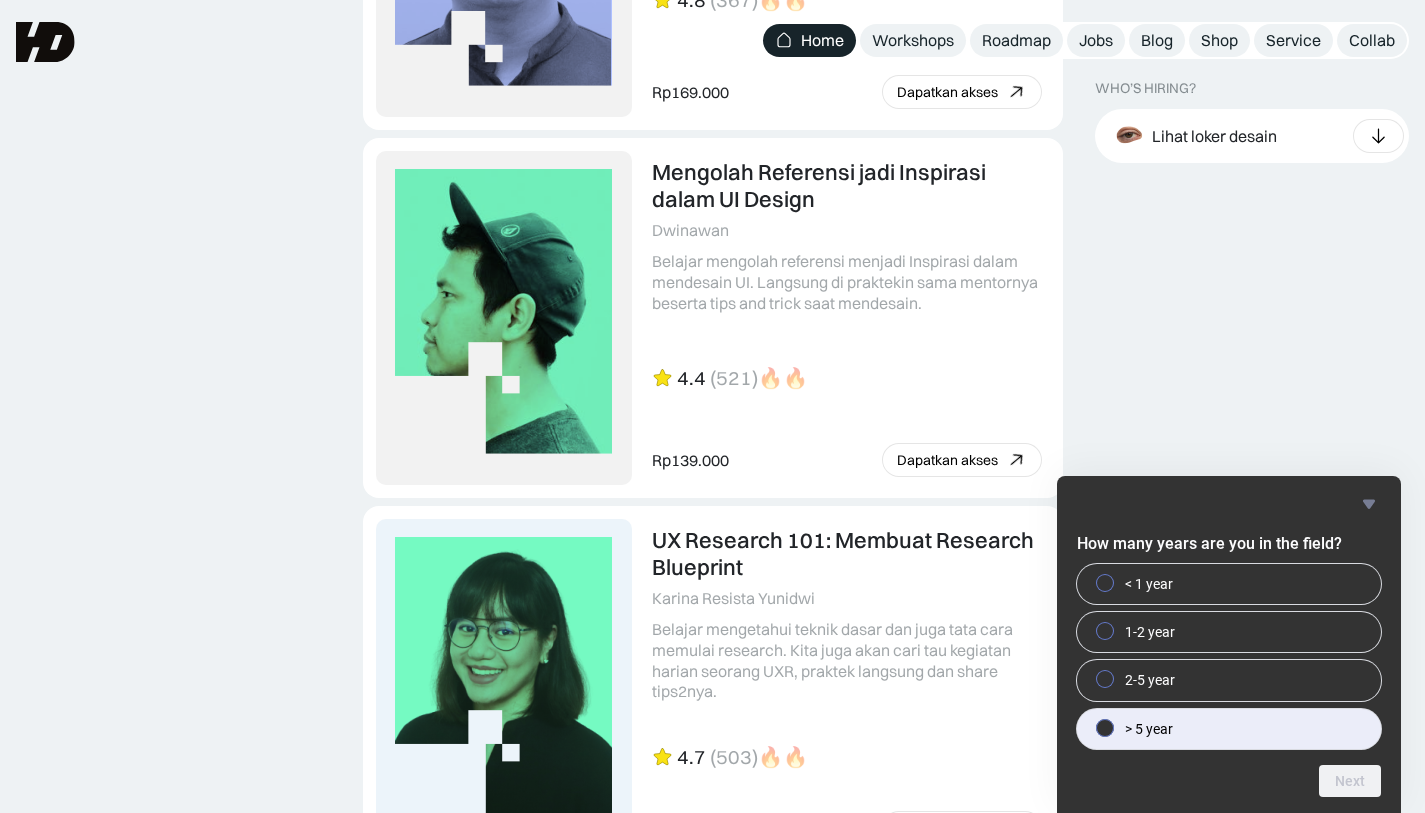 click on "> 5 year" at bounding box center [1149, 729] 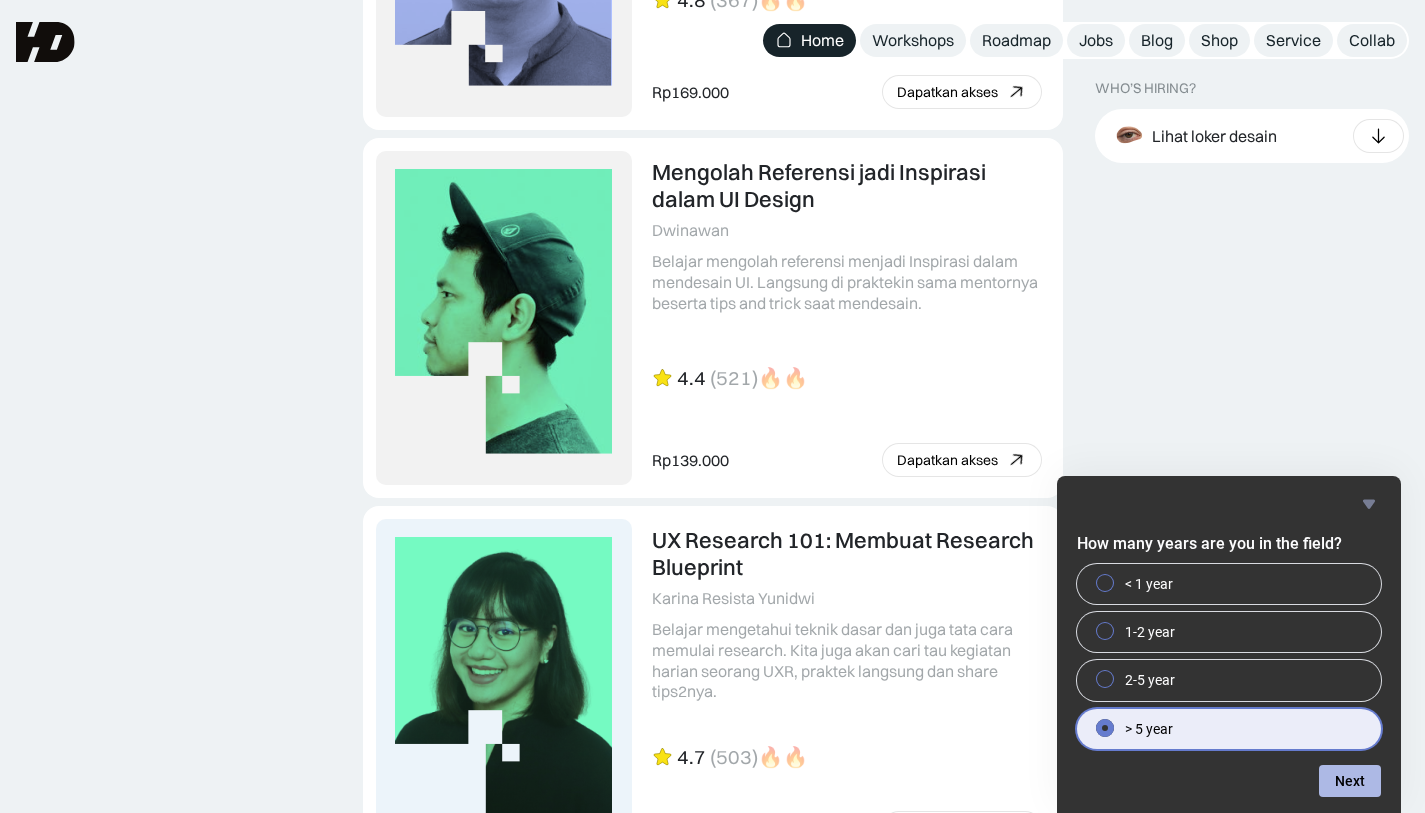 click on "Next" at bounding box center [1350, 781] 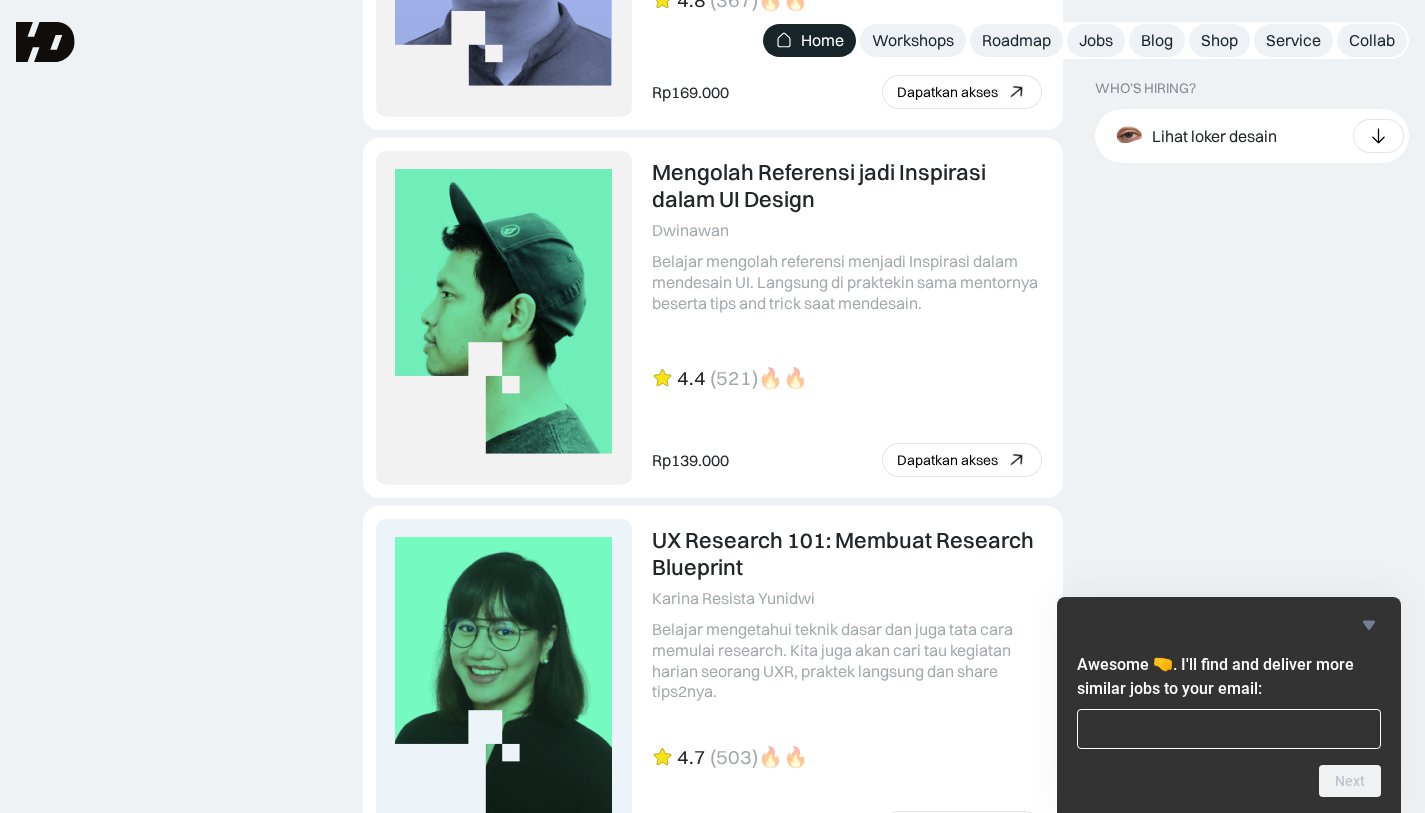 click at bounding box center [1229, 729] 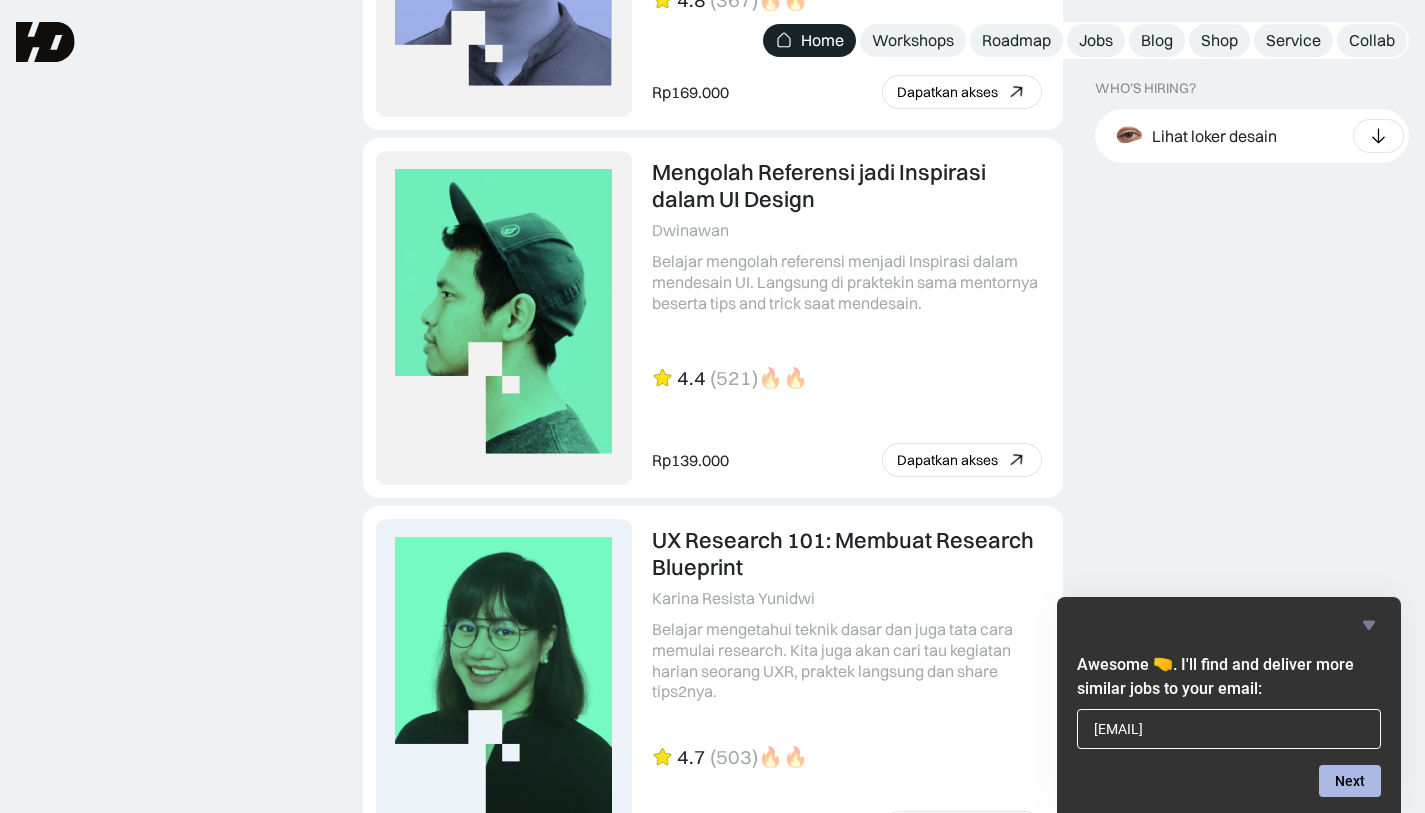 type on "rstitijkl@gmail.com" 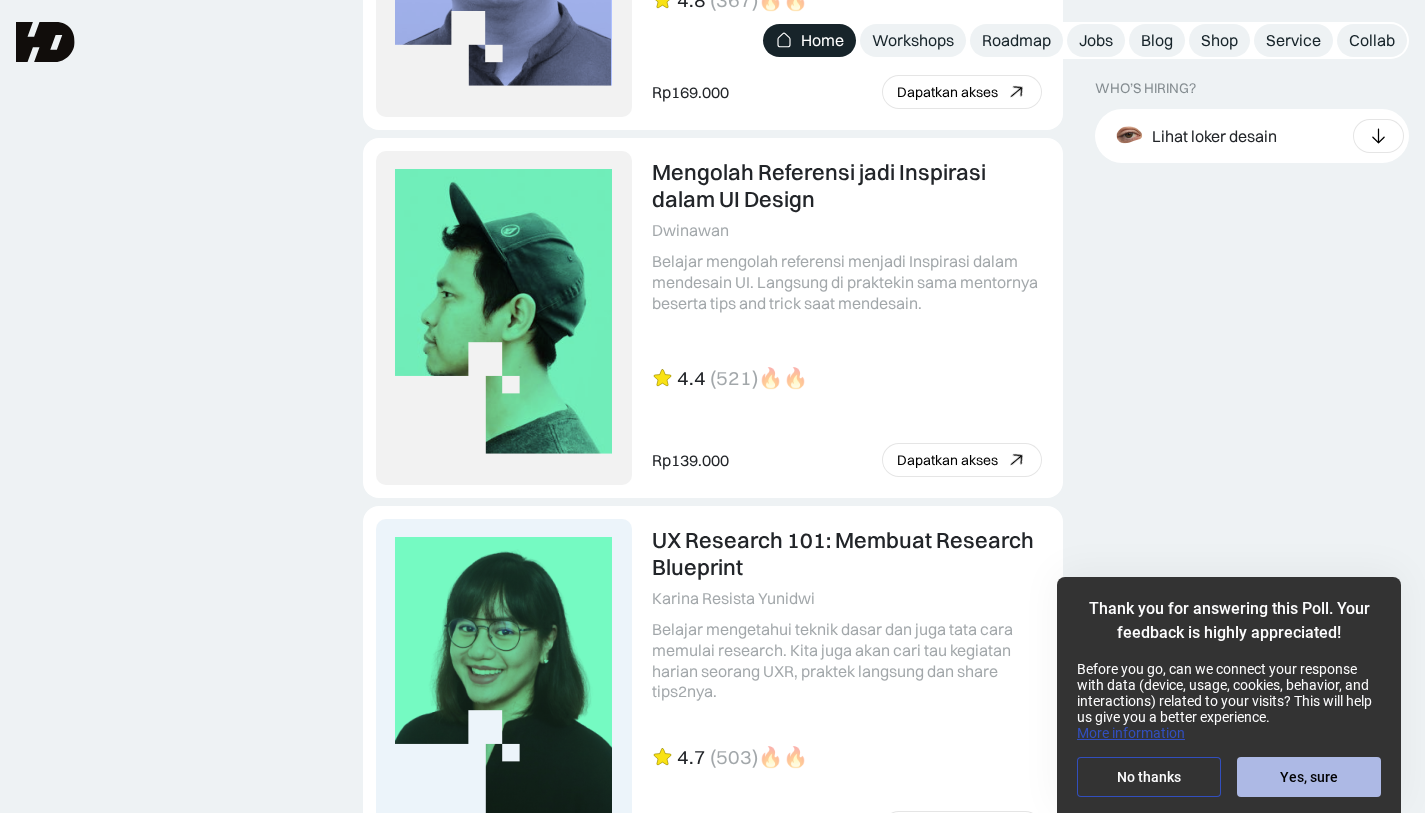 click on "Yes, sure" at bounding box center [1309, 777] 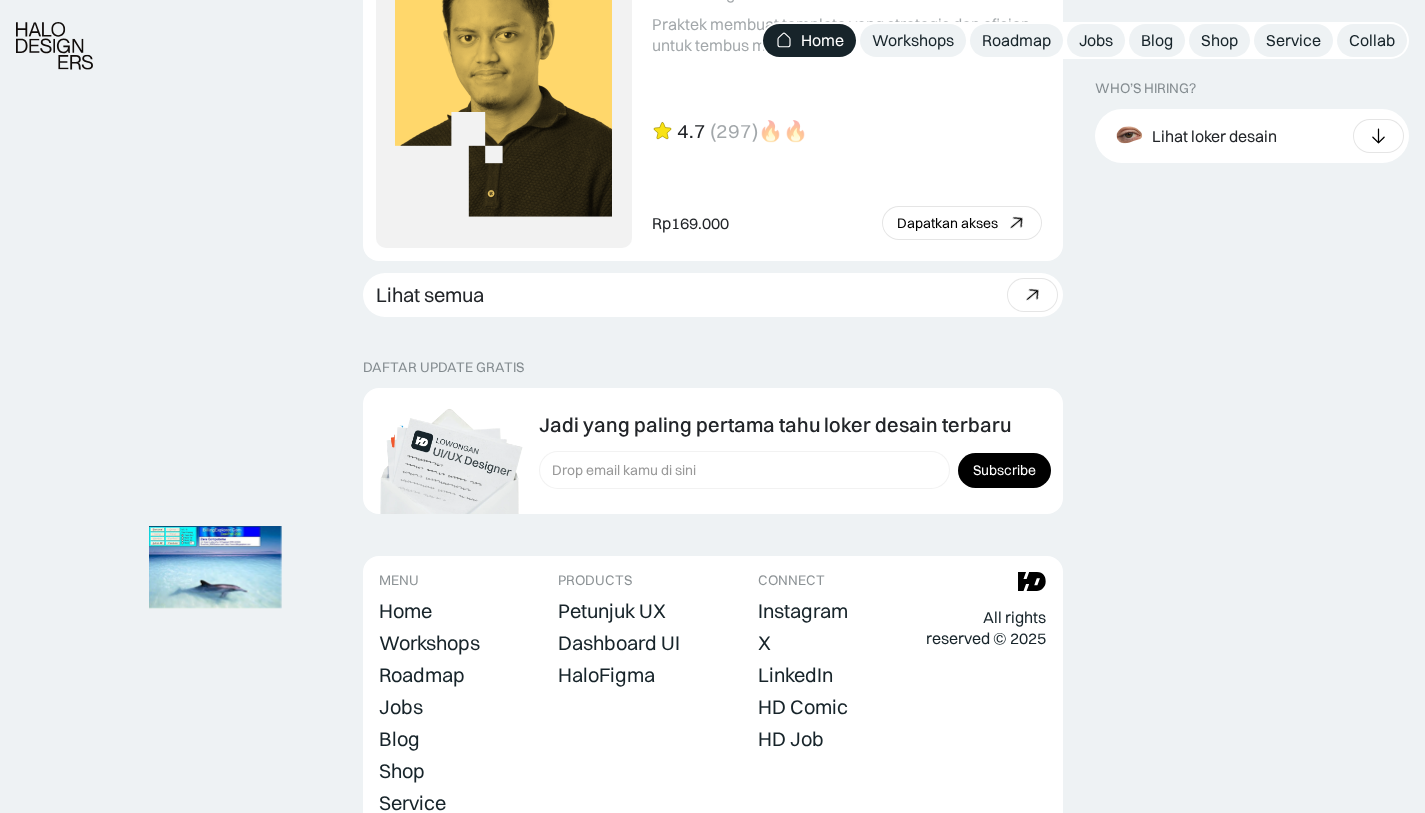 scroll, scrollTop: 5666, scrollLeft: 0, axis: vertical 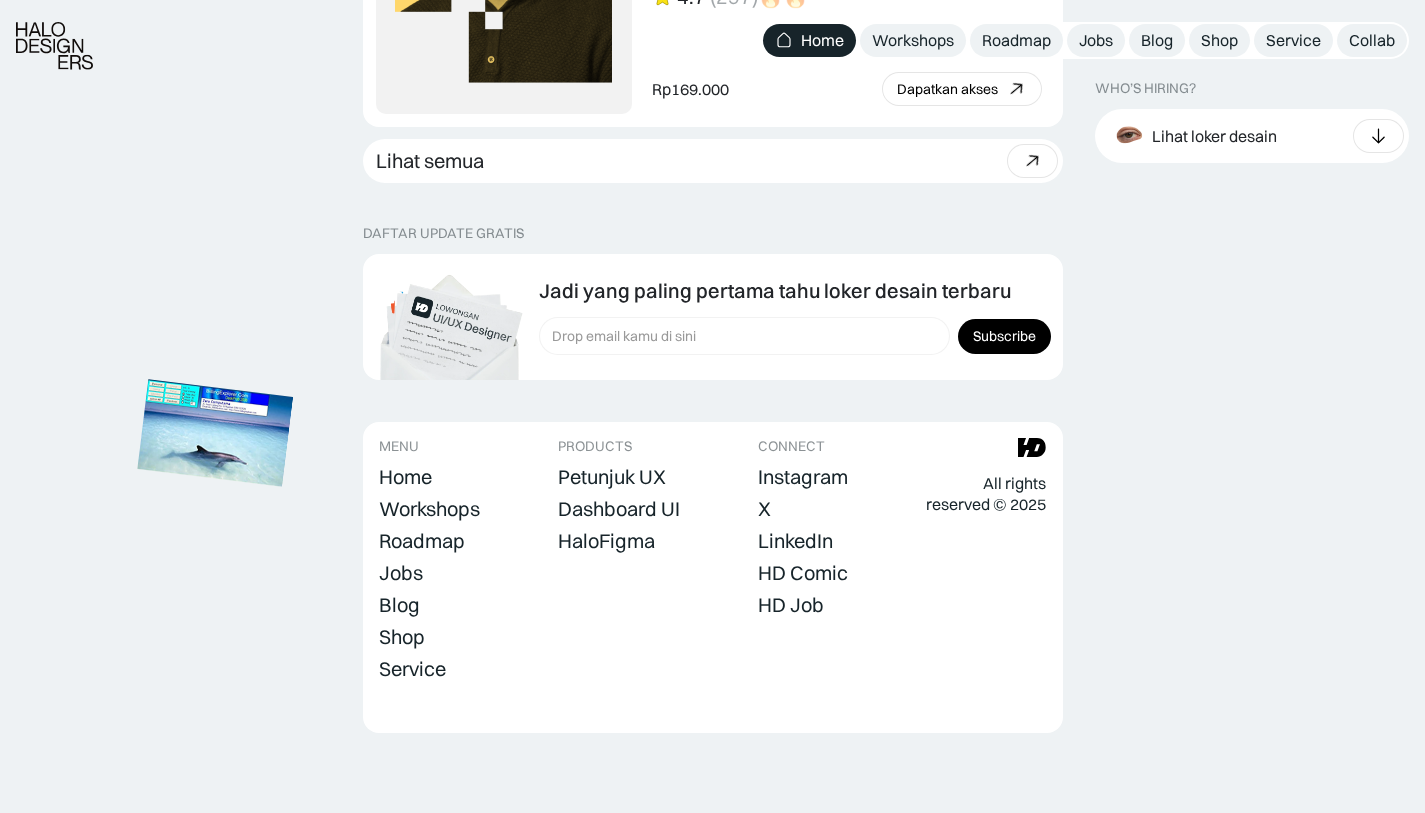 click at bounding box center [215, 433] 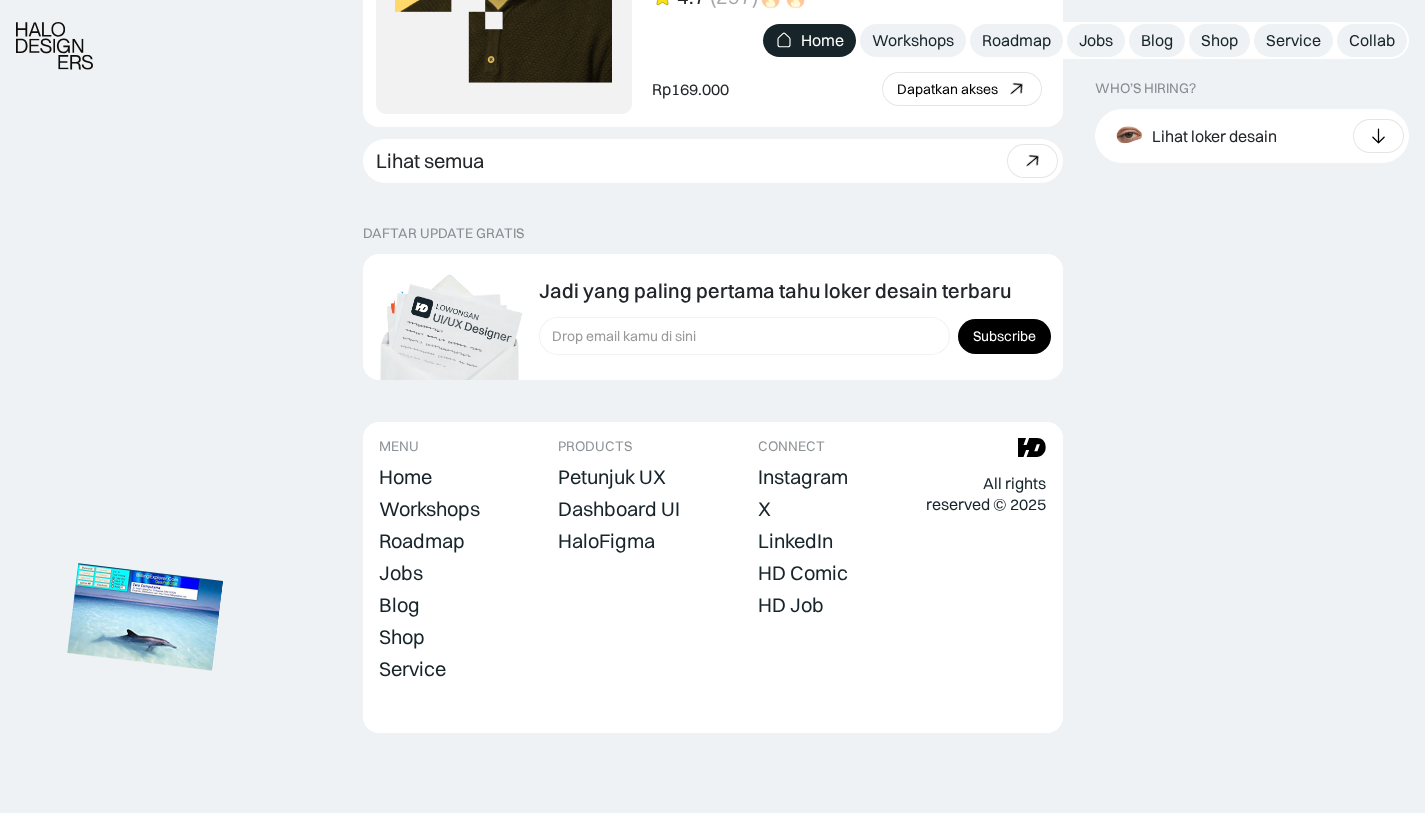 click at bounding box center (145, 616) 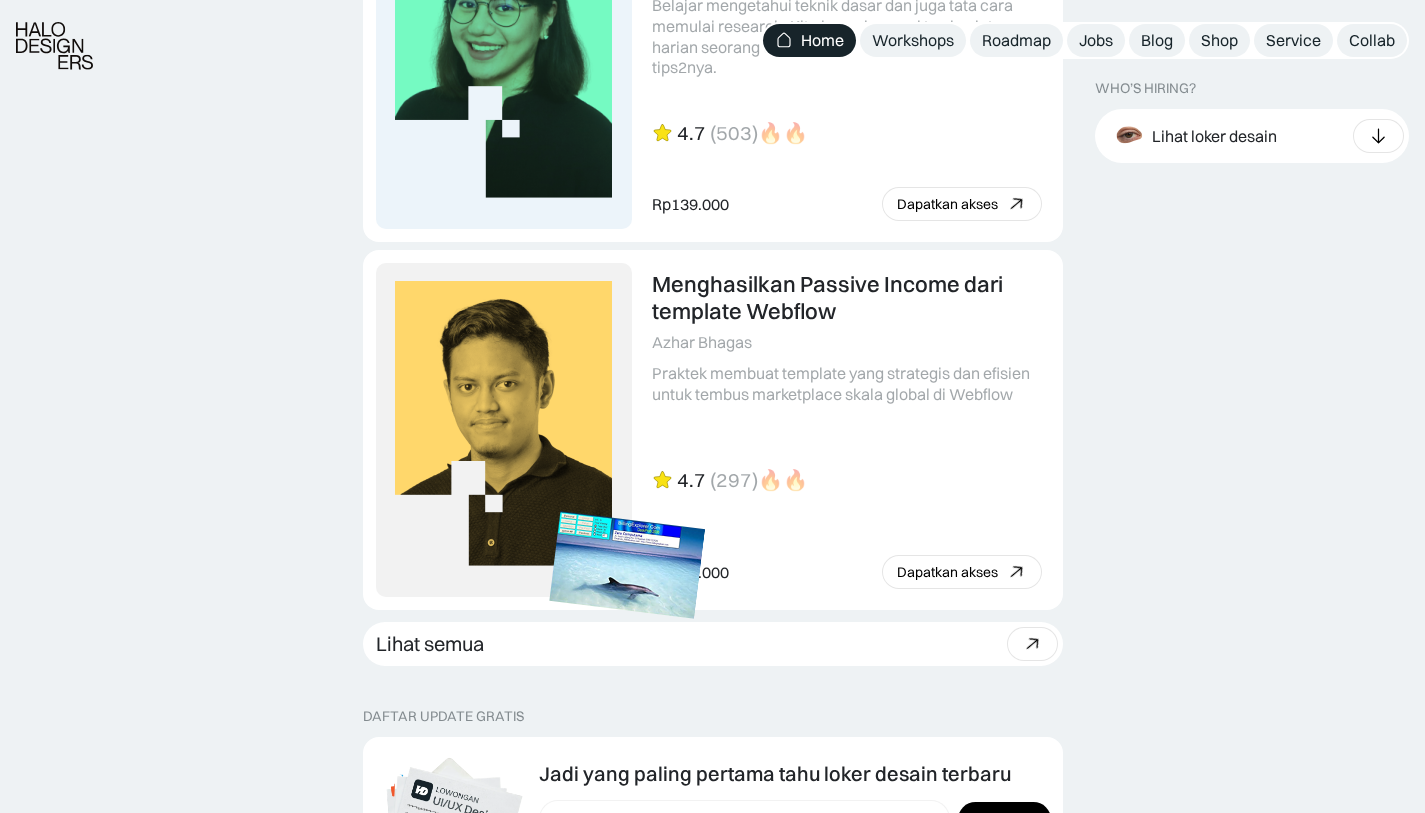 scroll, scrollTop: 5184, scrollLeft: 0, axis: vertical 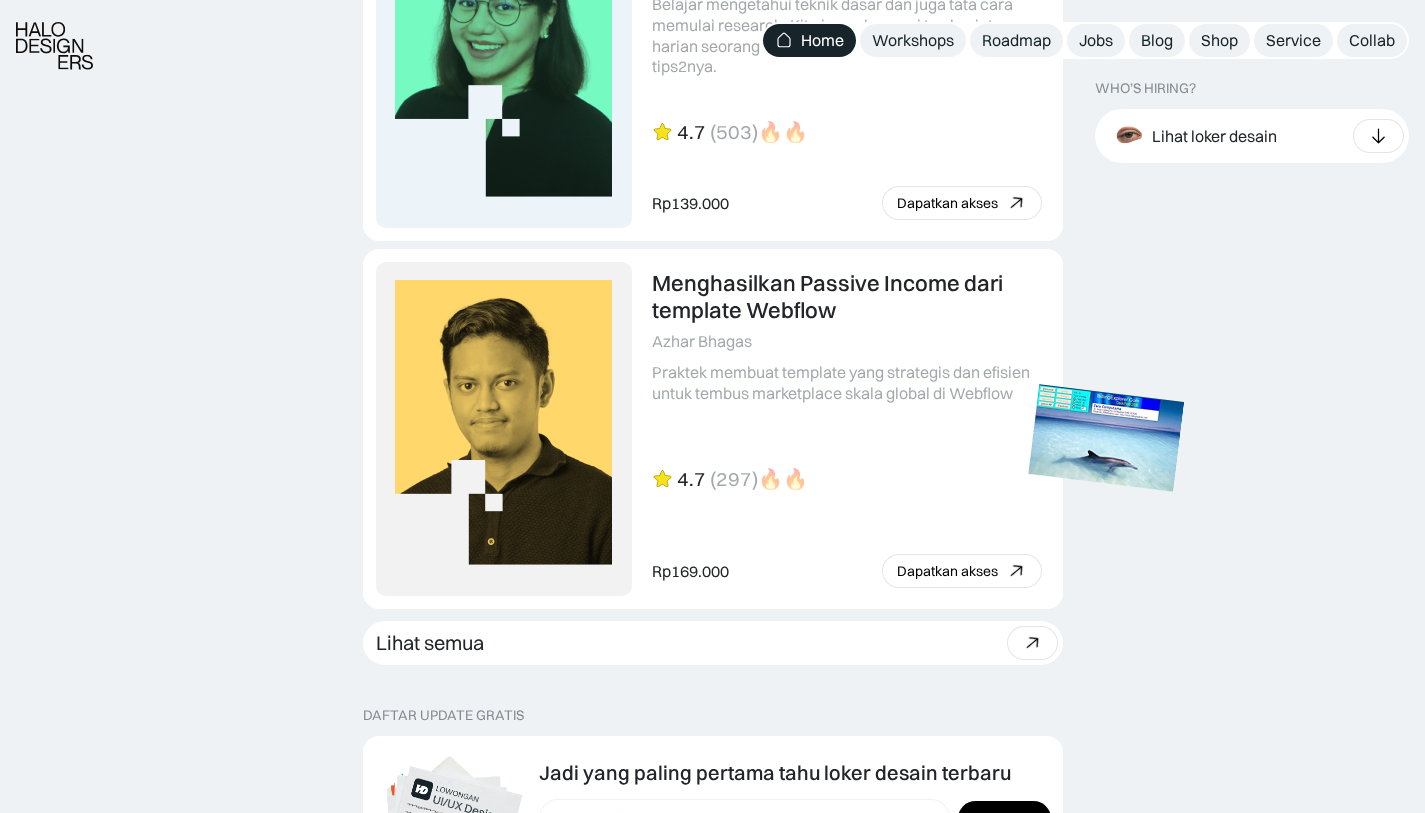 click at bounding box center [1106, 437] 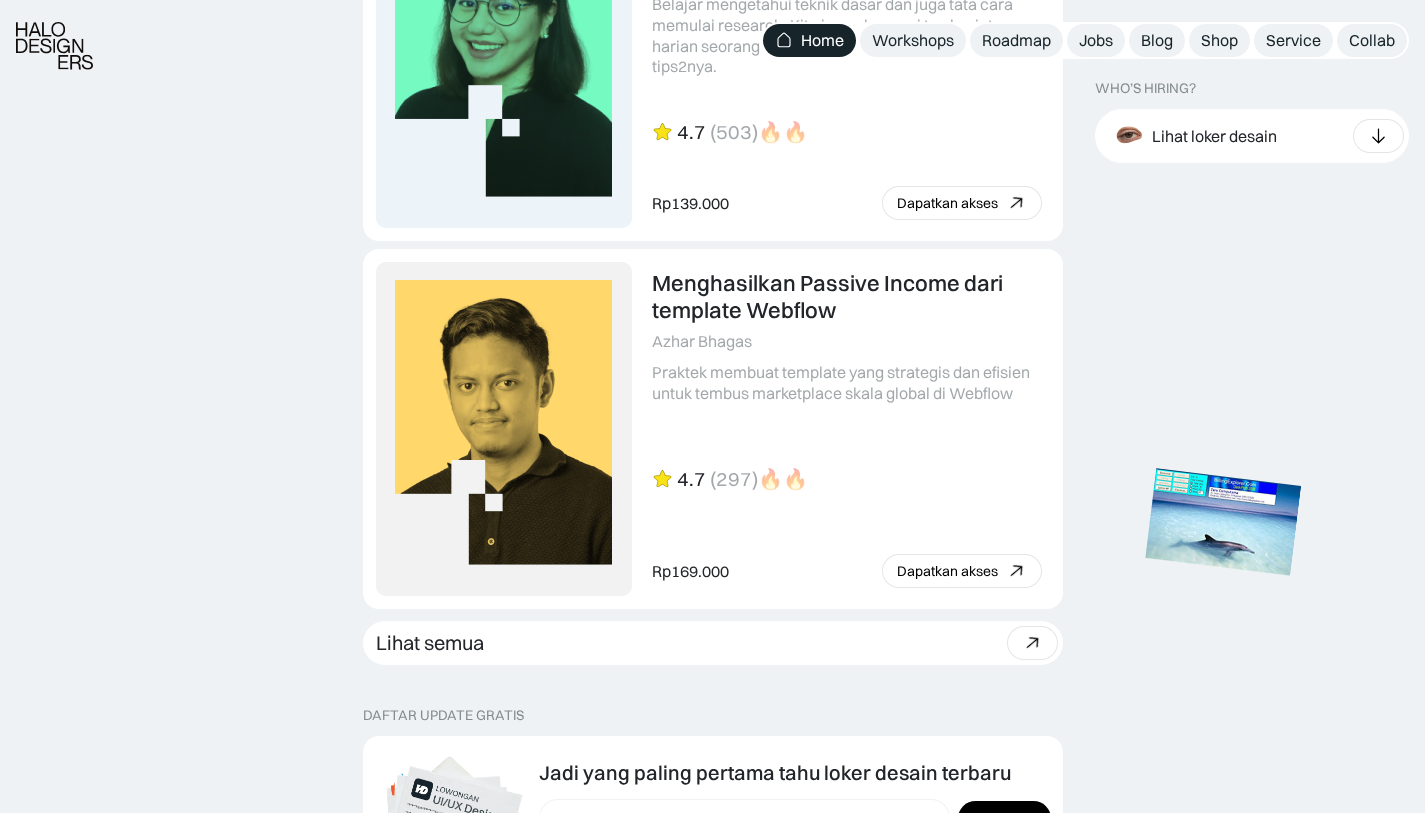click at bounding box center [1224, 522] 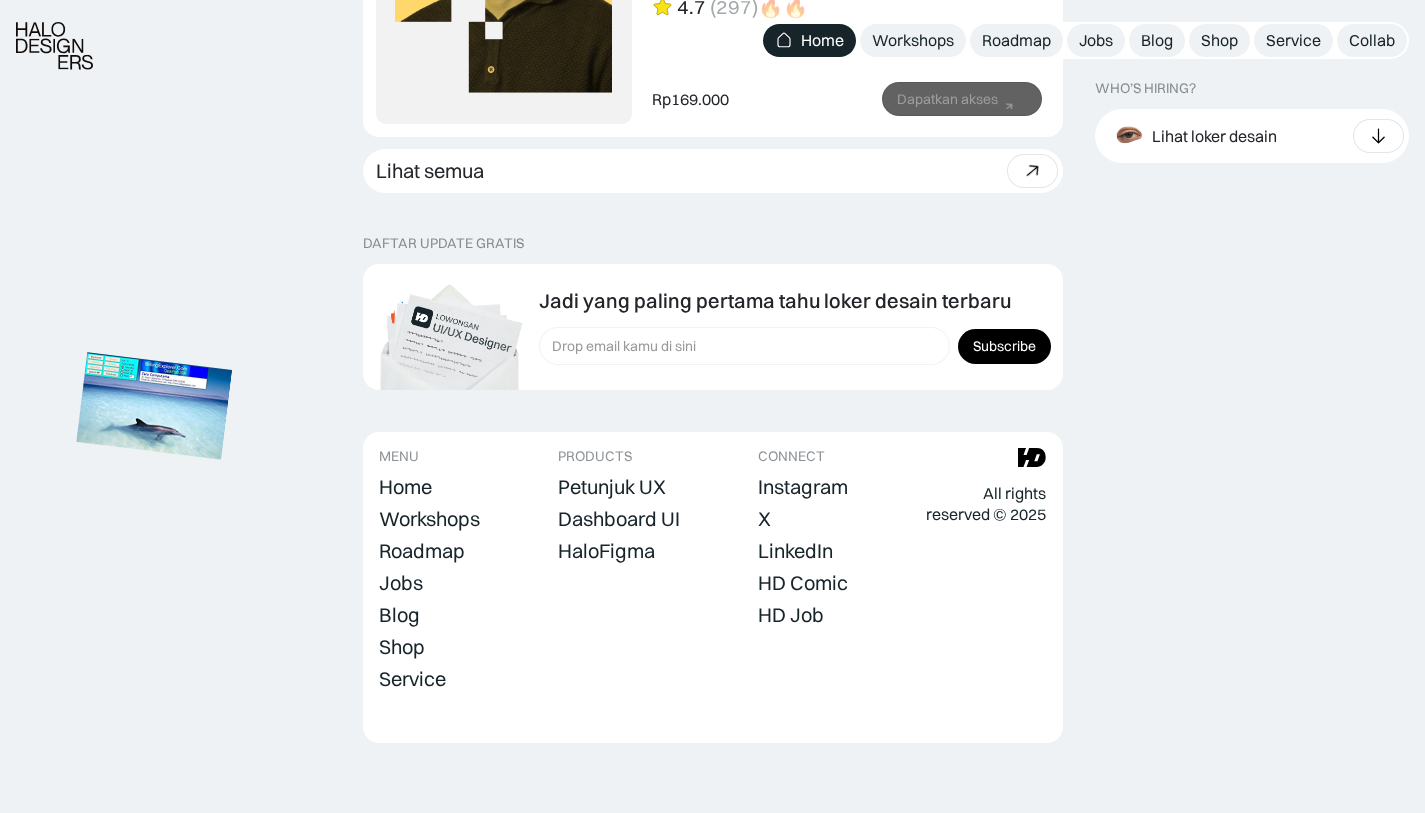 scroll, scrollTop: 5666, scrollLeft: 0, axis: vertical 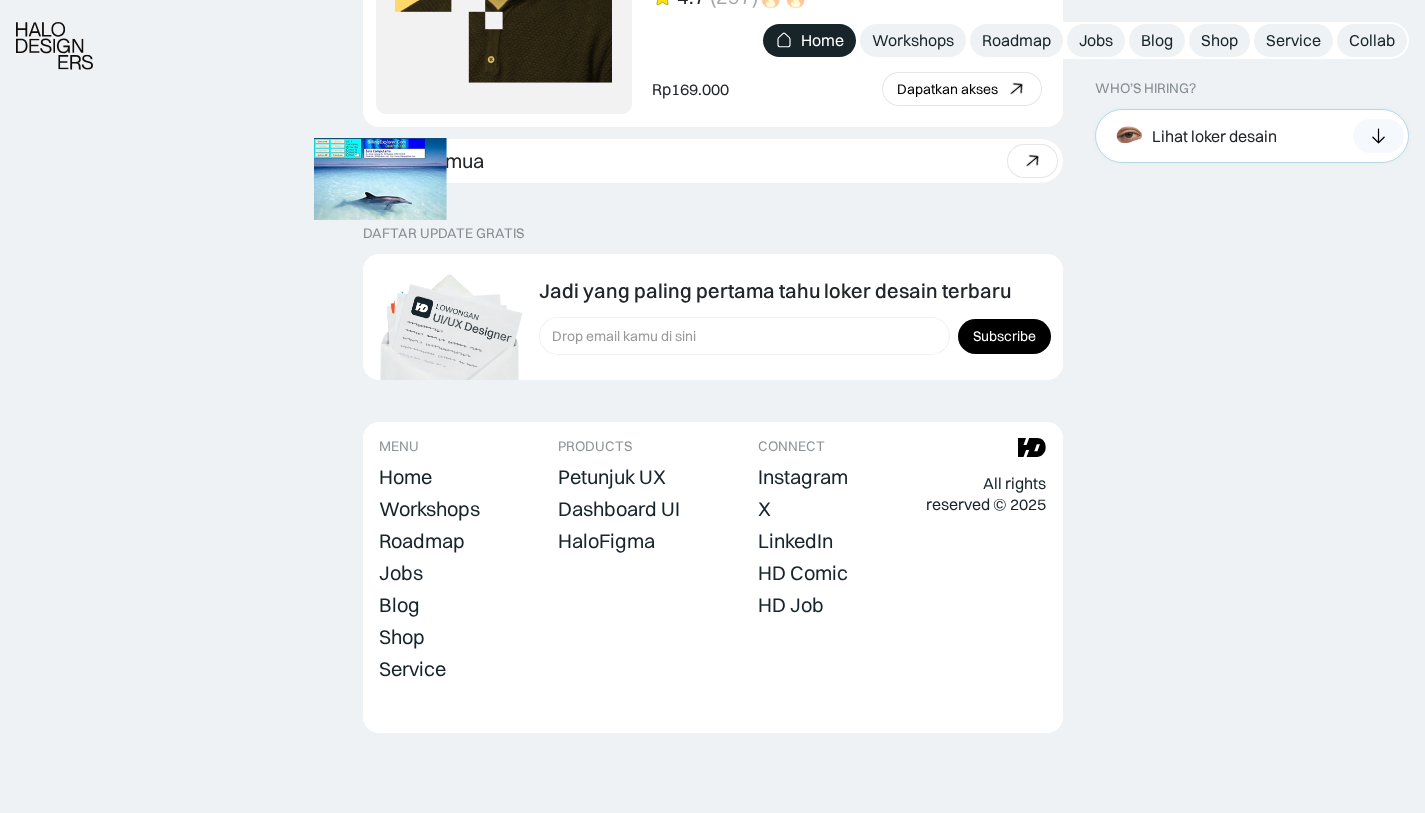 click 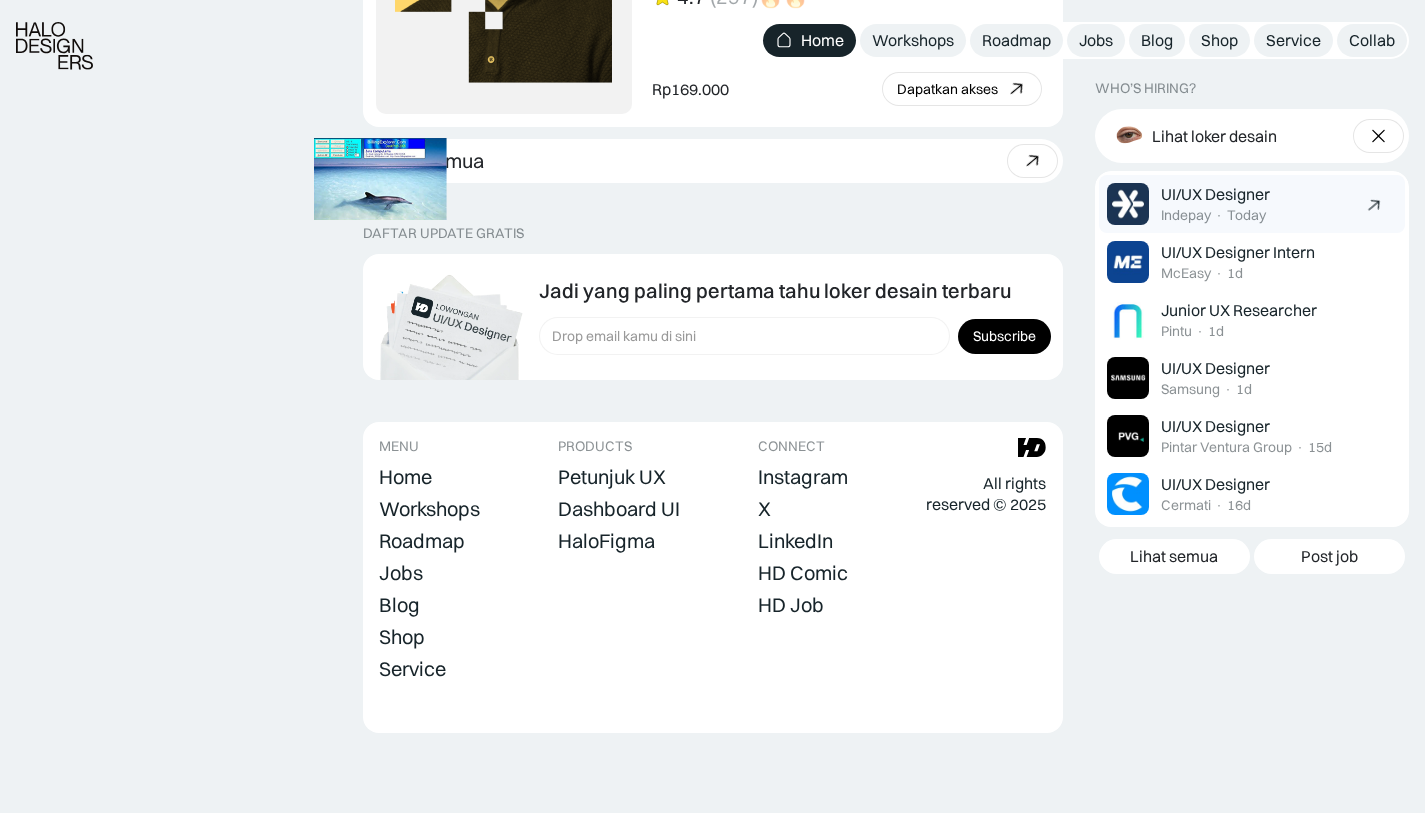 click on "UI/UX Designer Indepay  ·  Today" at bounding box center [1252, 204] 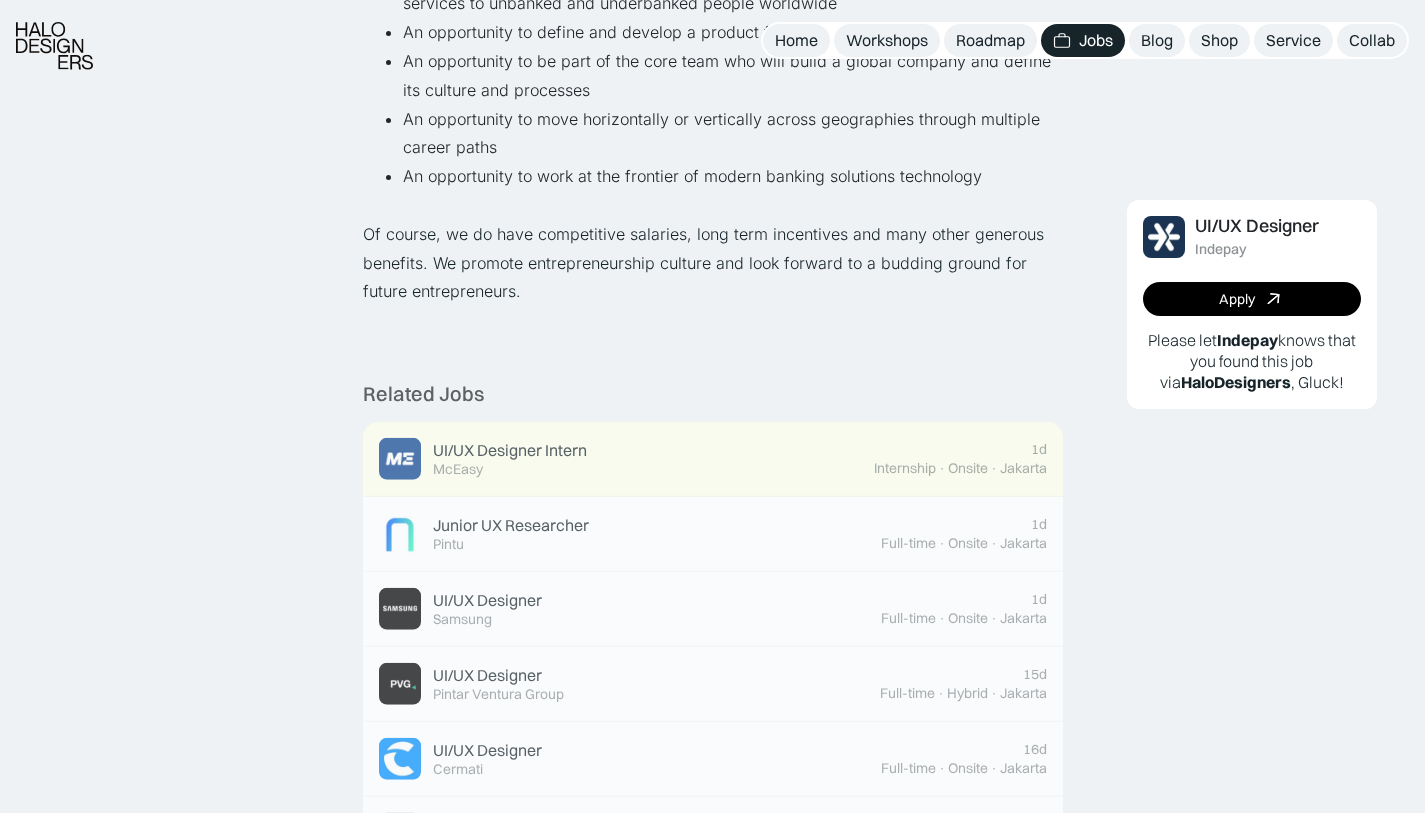 scroll, scrollTop: 1551, scrollLeft: 0, axis: vertical 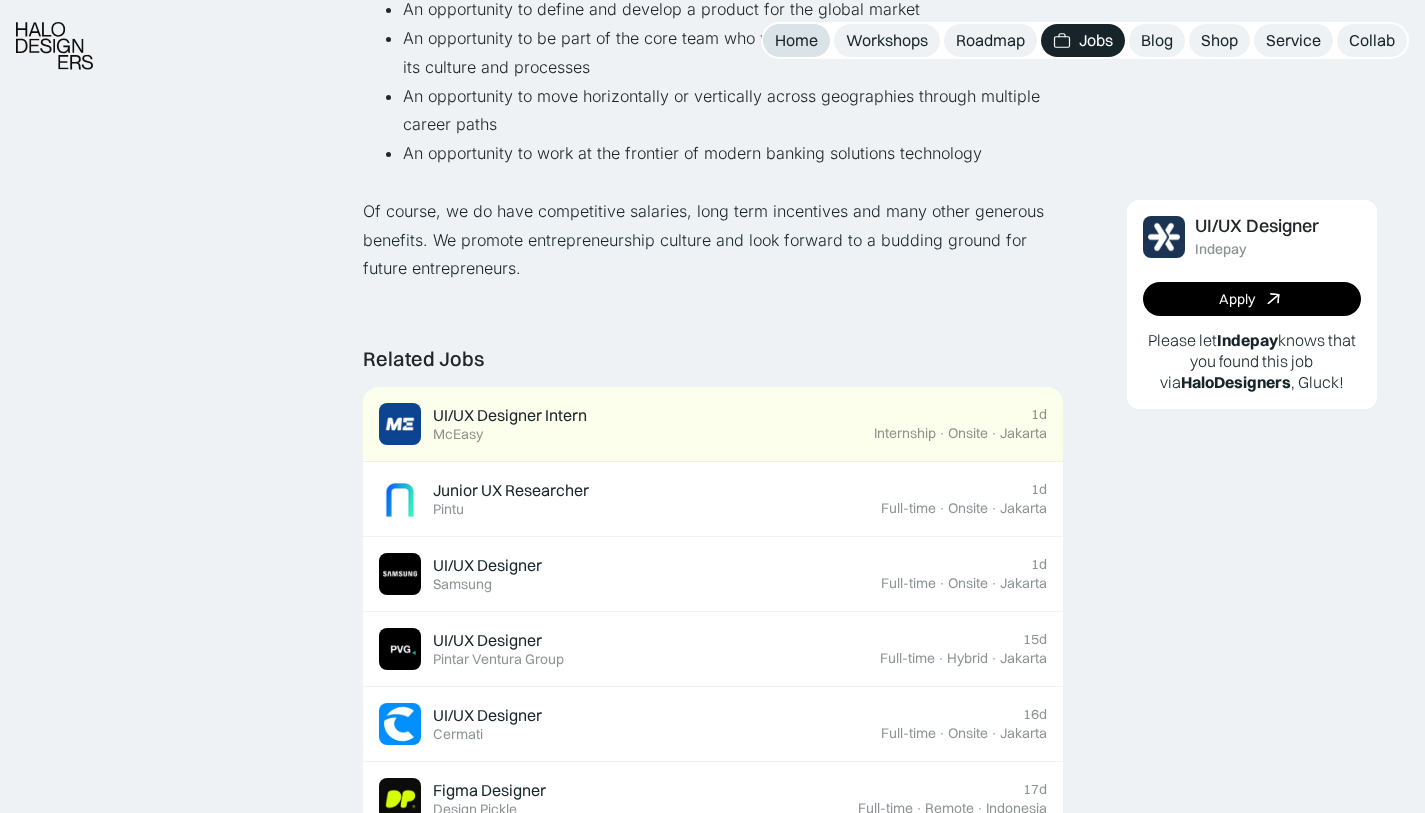 click on "Home" at bounding box center (796, 40) 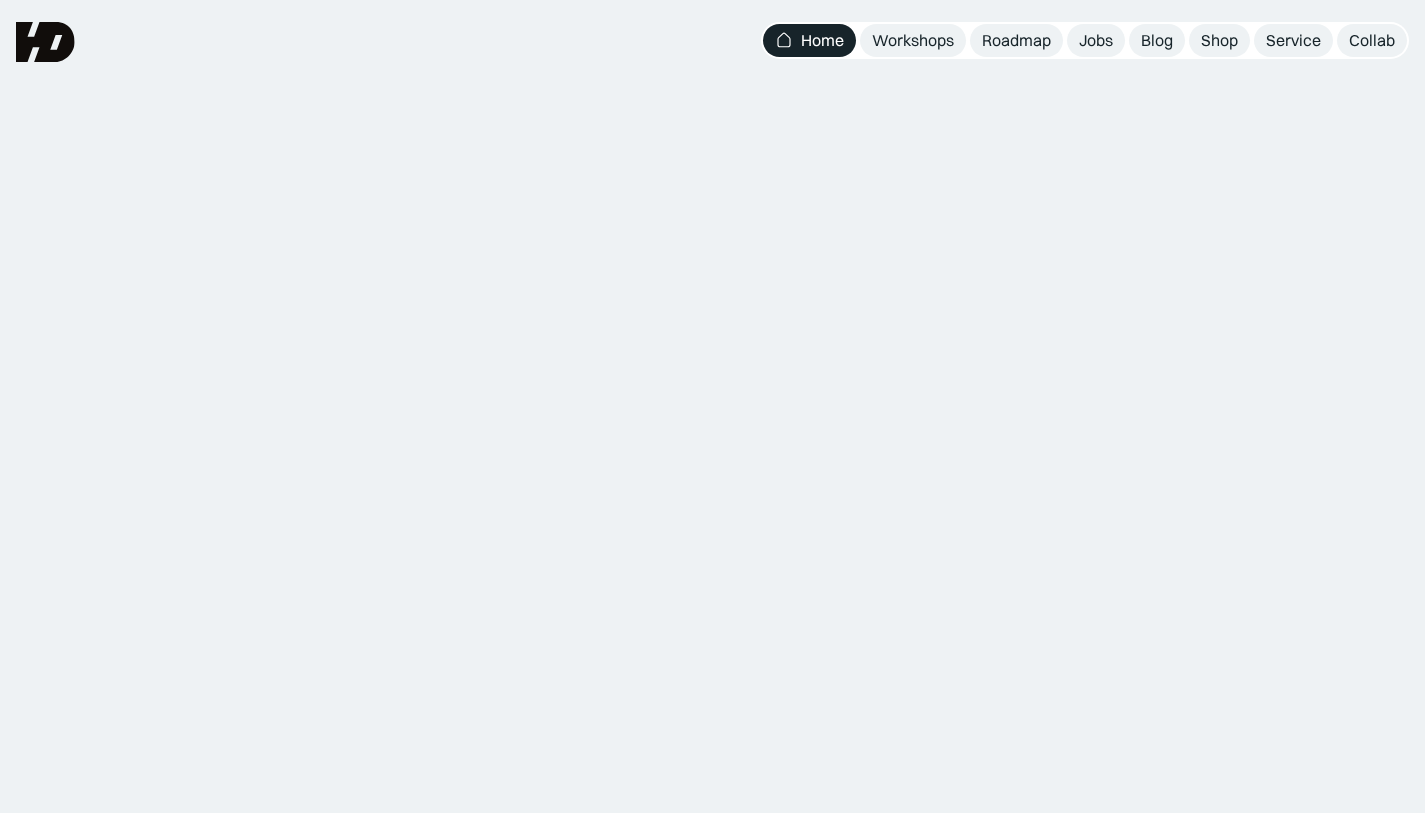 scroll, scrollTop: 0, scrollLeft: 0, axis: both 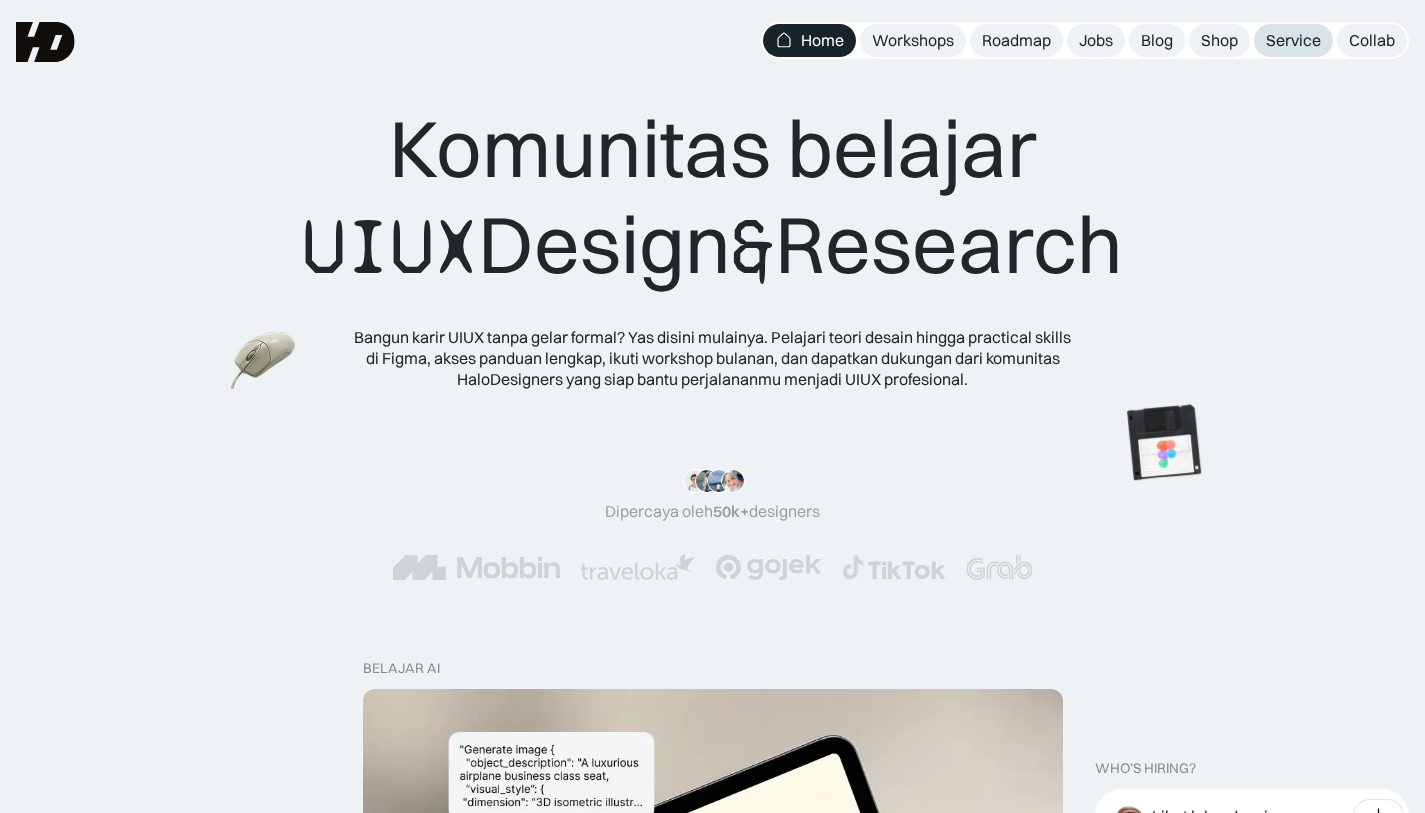 click on "Service" at bounding box center (1293, 40) 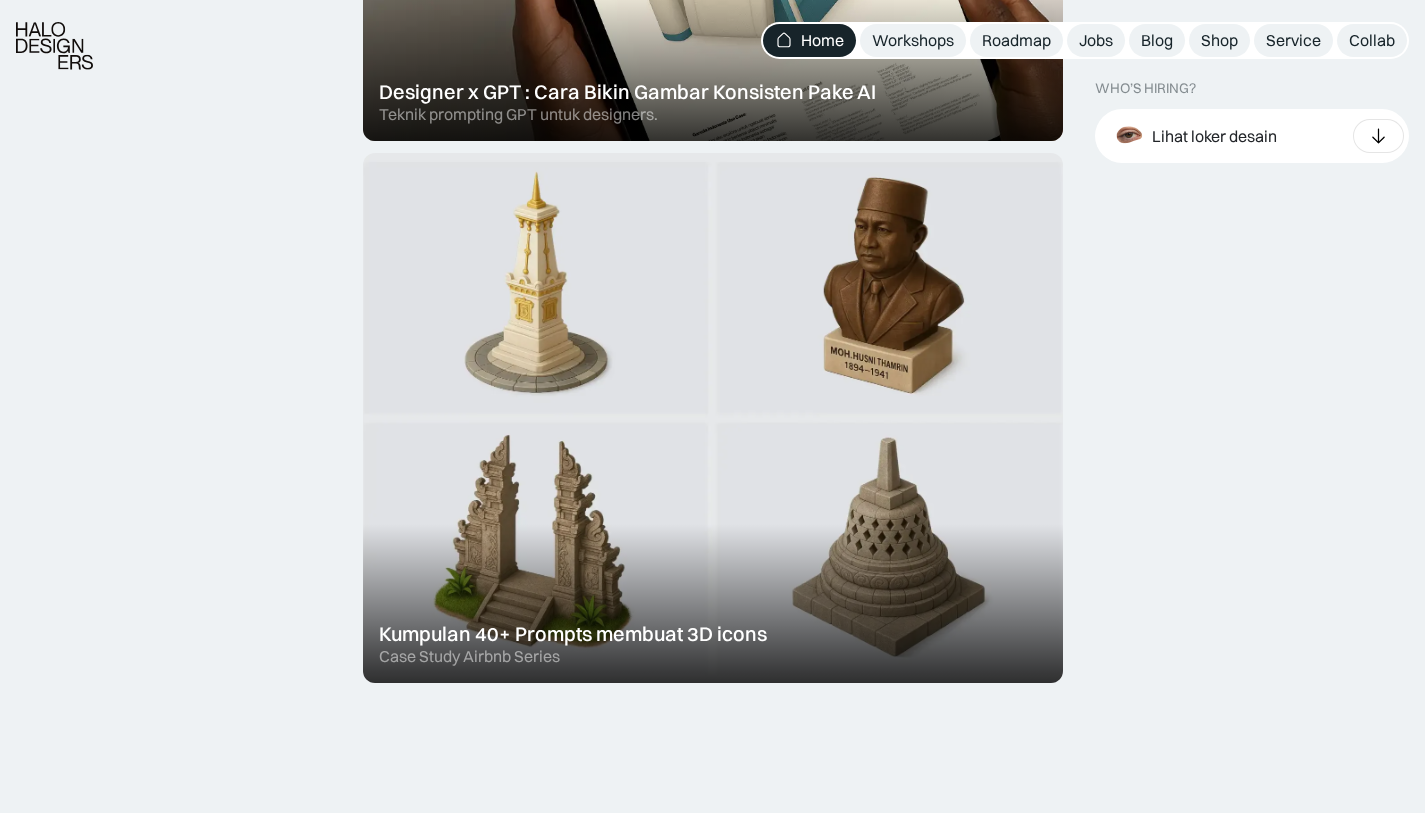 scroll, scrollTop: 1086, scrollLeft: 0, axis: vertical 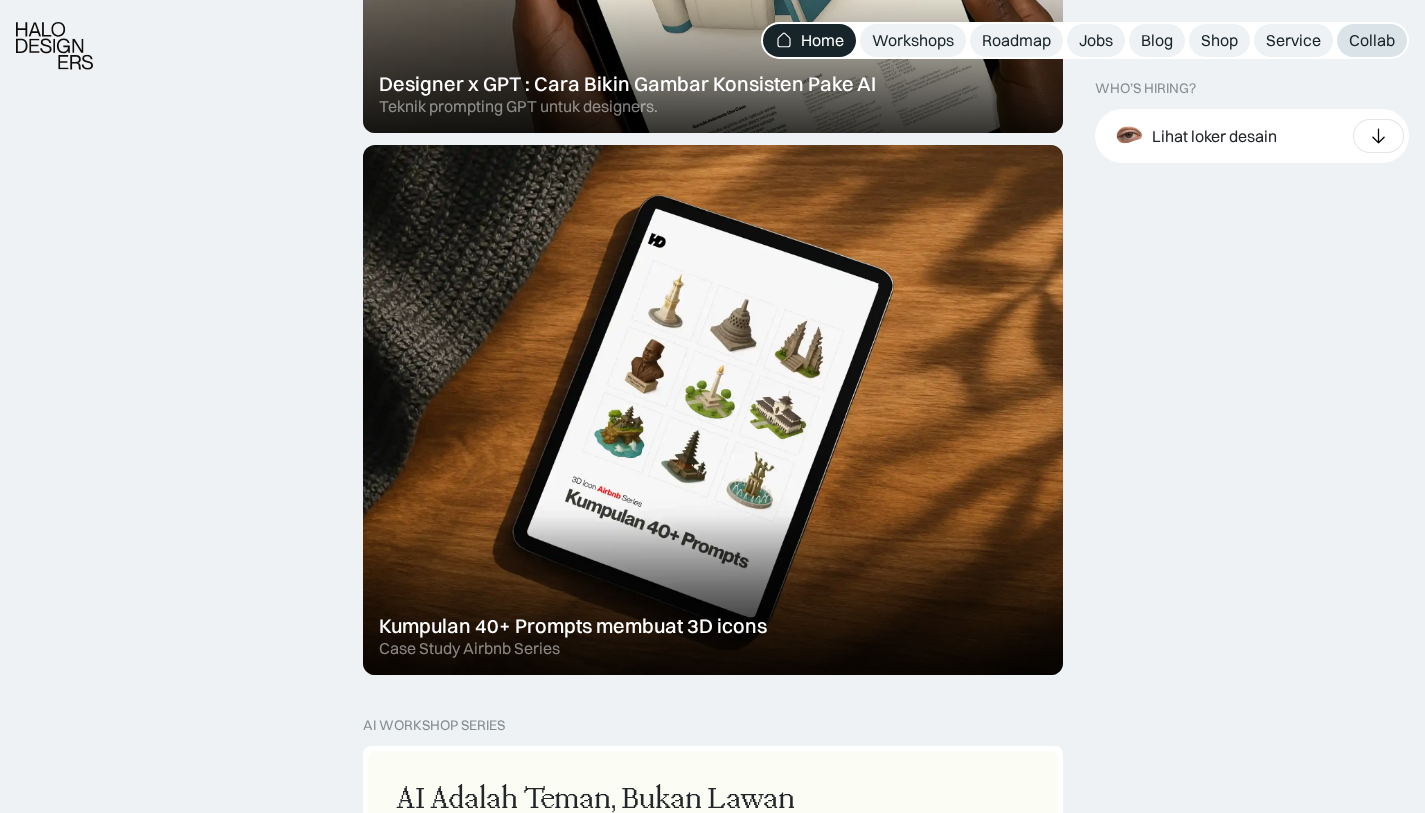click on "Collab" at bounding box center (1372, 40) 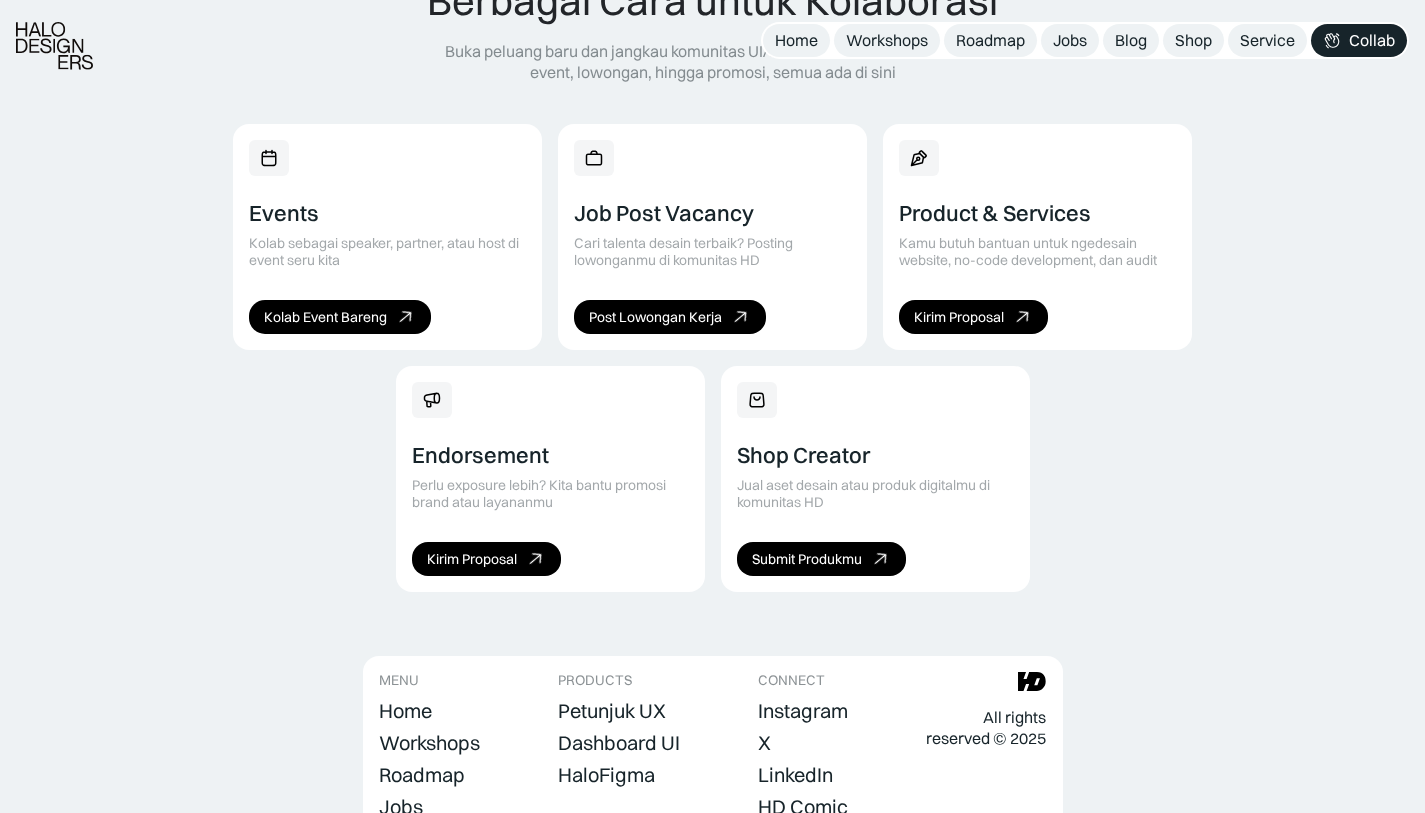 scroll, scrollTop: 1476, scrollLeft: 0, axis: vertical 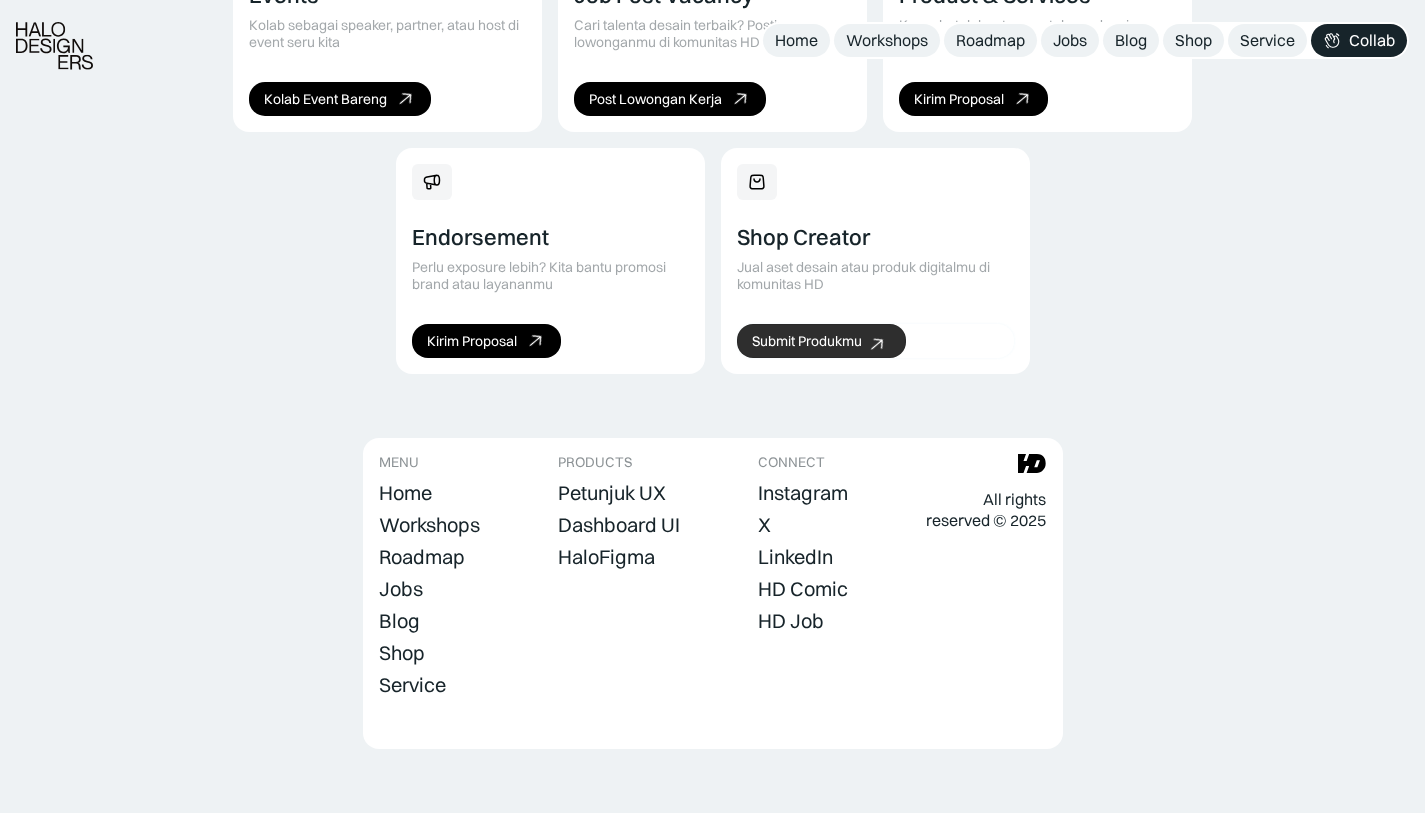click 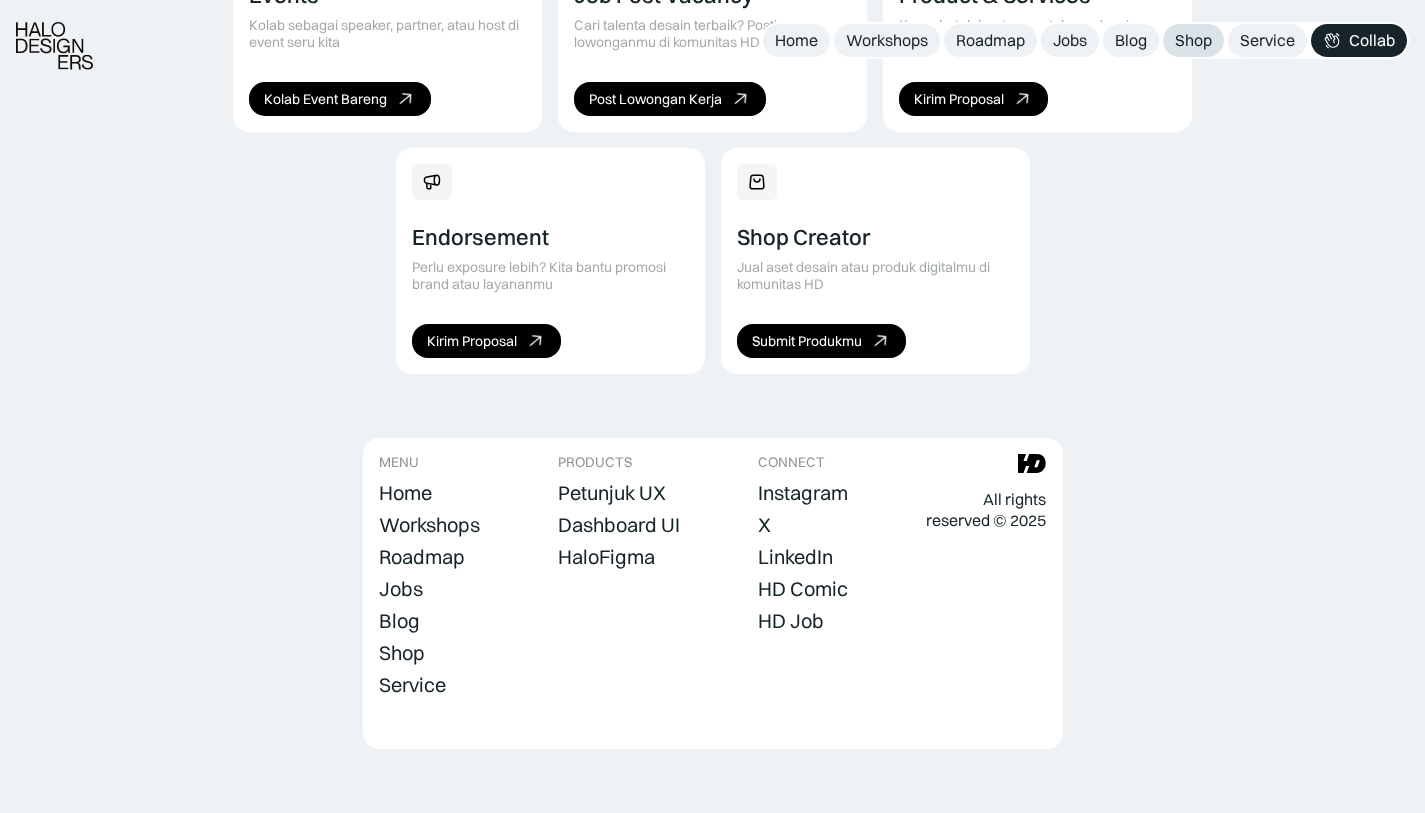 click on "Shop" at bounding box center (1193, 40) 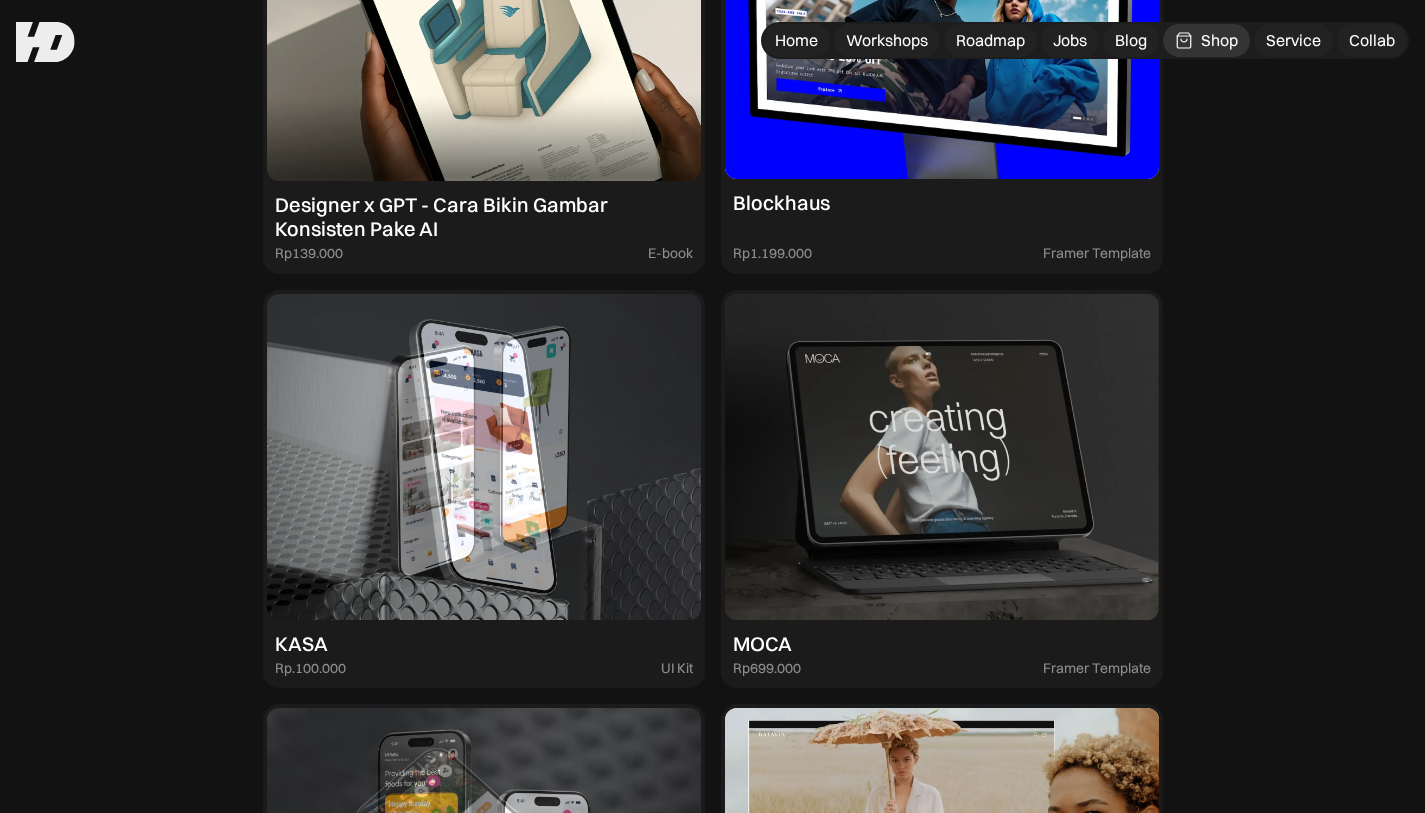 scroll, scrollTop: 2500, scrollLeft: 0, axis: vertical 